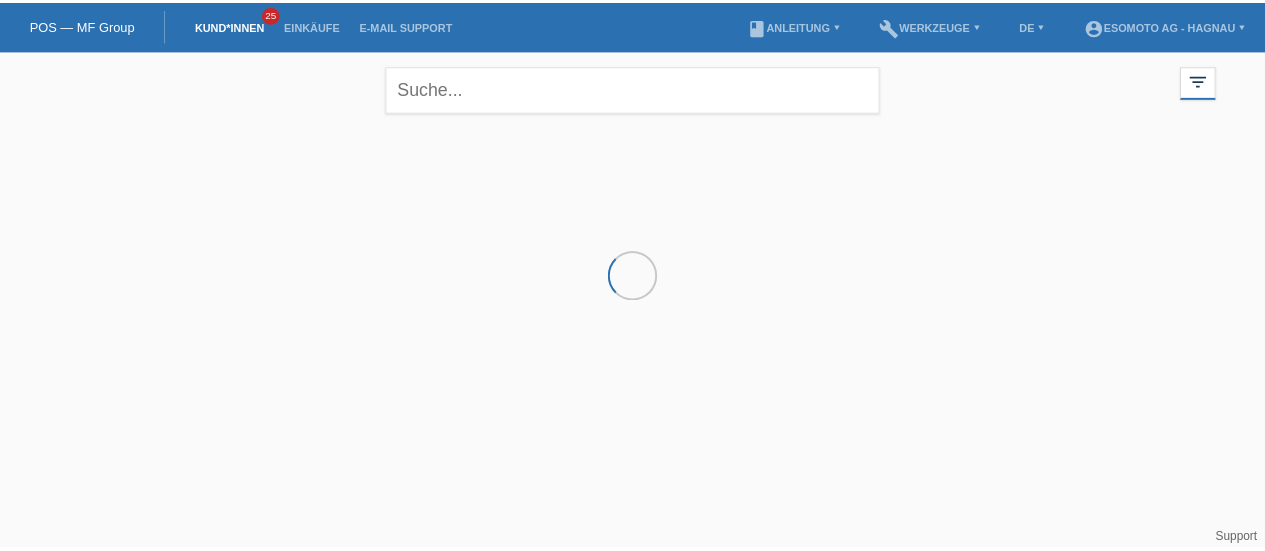 scroll, scrollTop: 0, scrollLeft: 0, axis: both 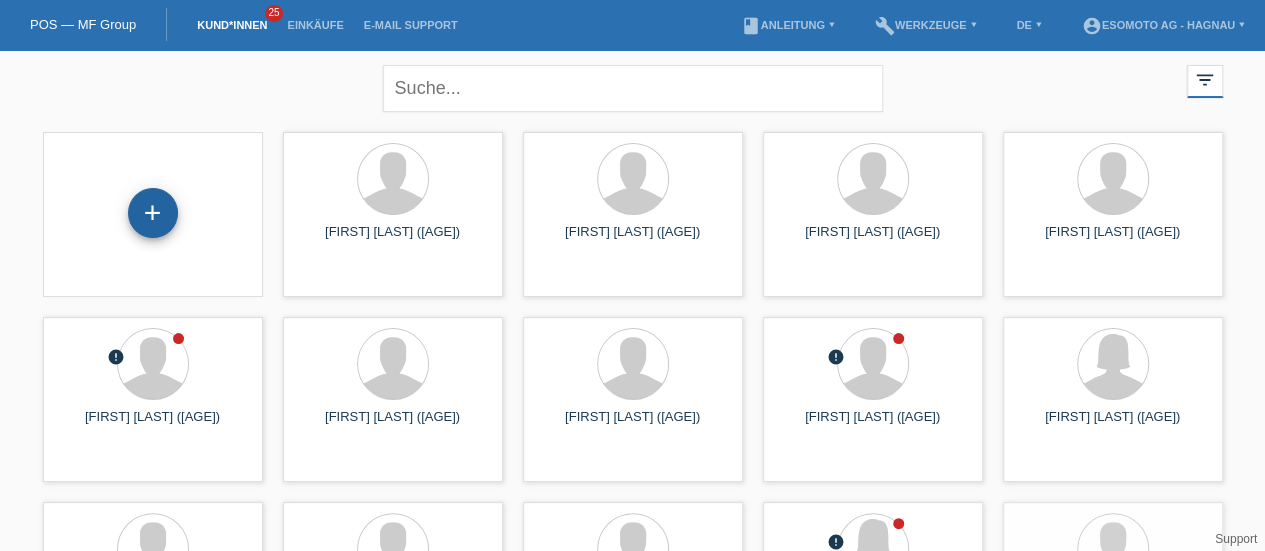 click on "+" at bounding box center (153, 213) 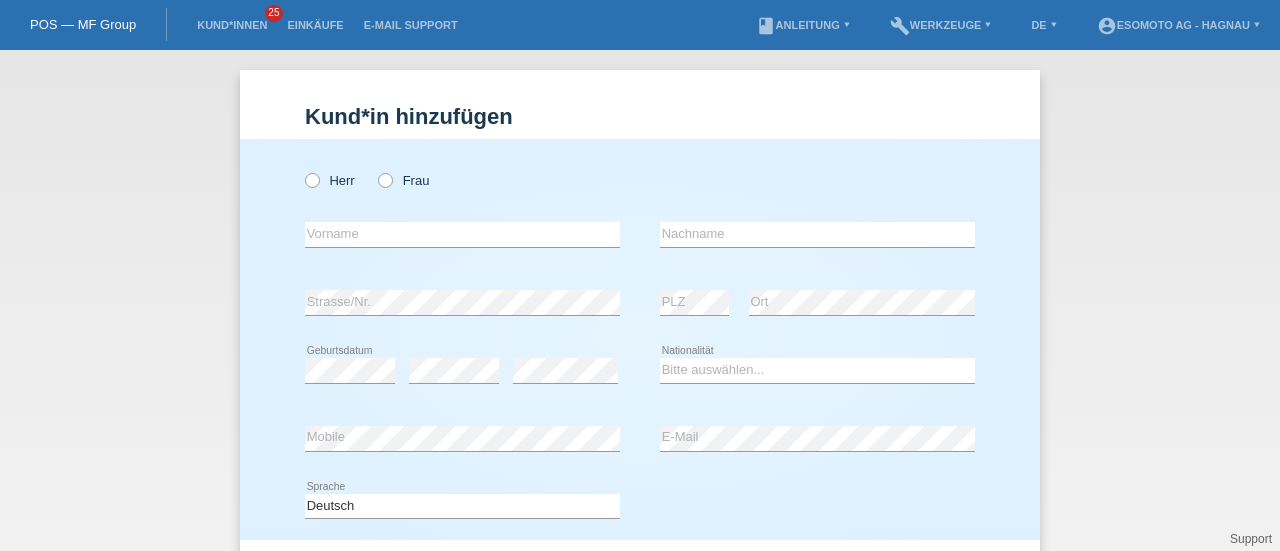 scroll, scrollTop: 0, scrollLeft: 0, axis: both 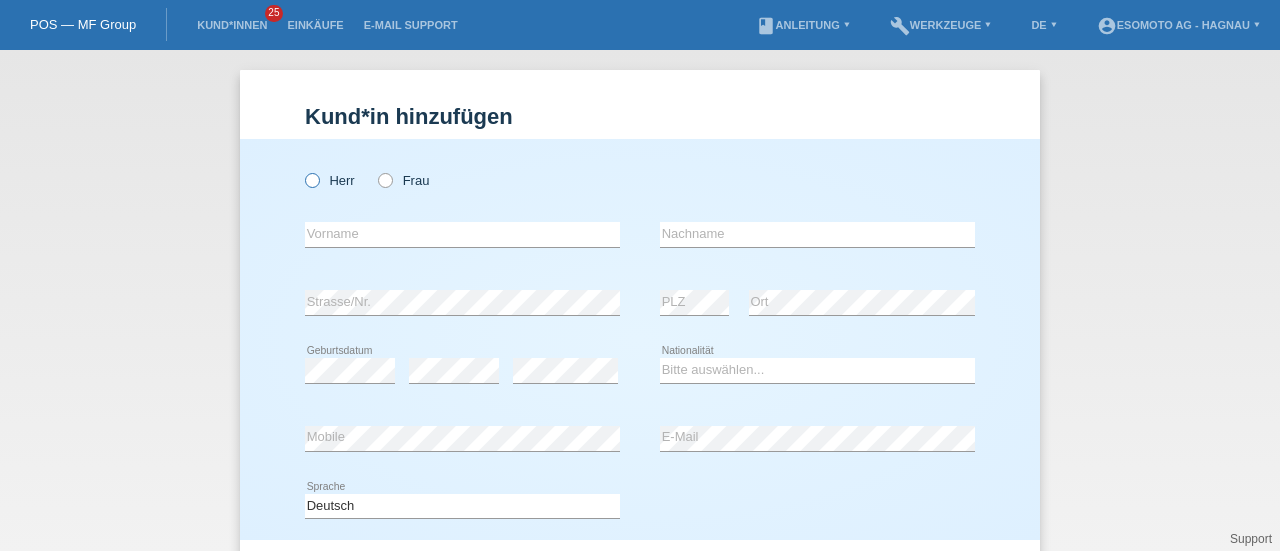 click at bounding box center (302, 170) 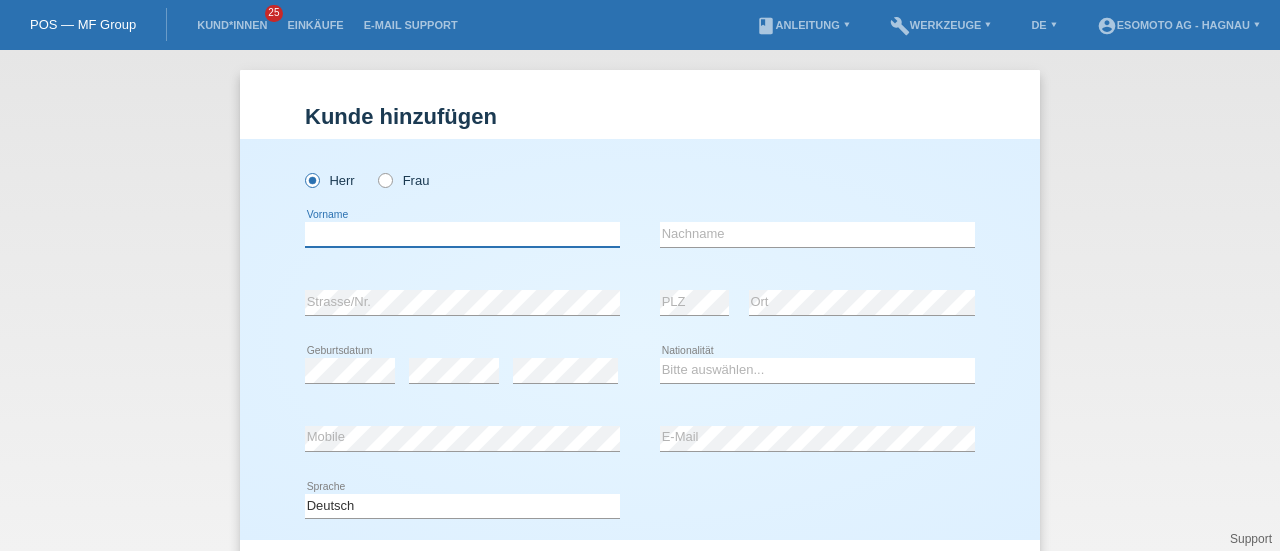 click at bounding box center [462, 234] 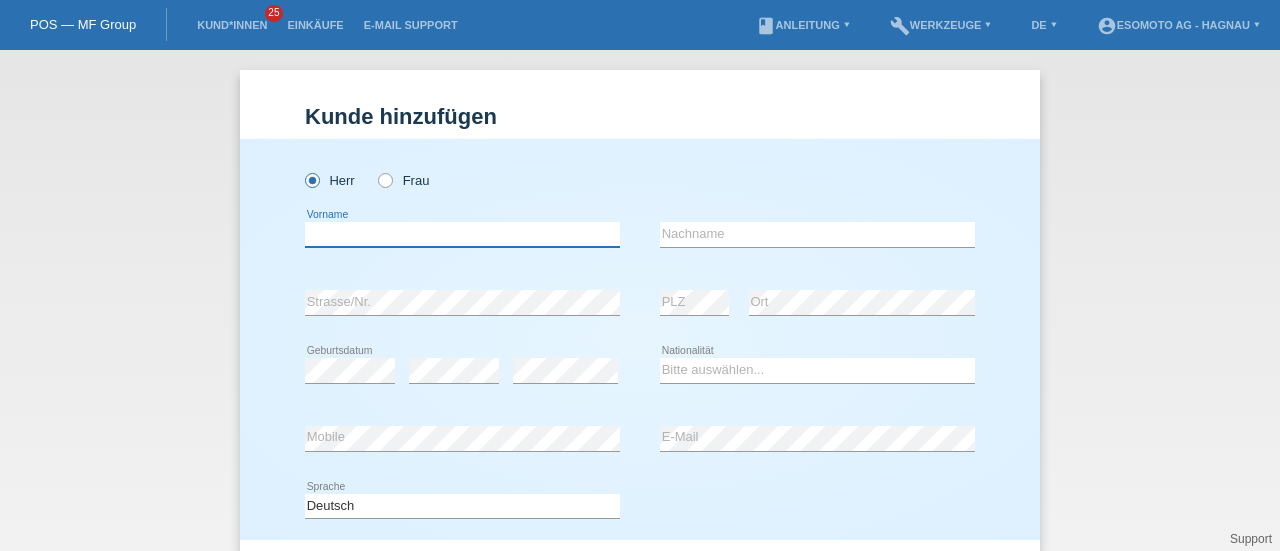 type on "Adrian" 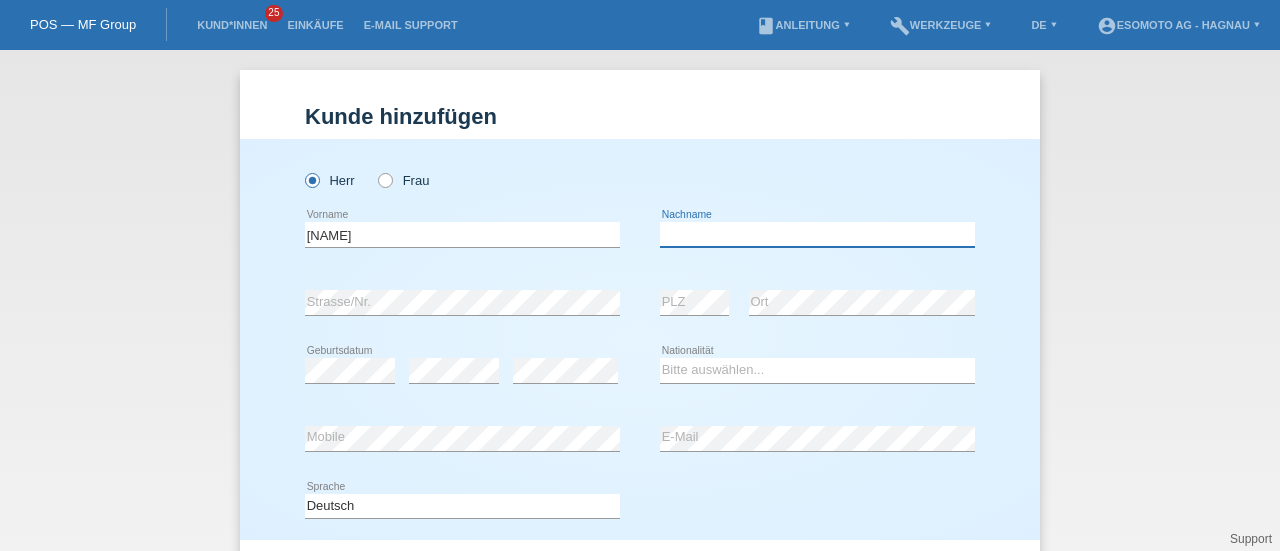 type on "Mathys" 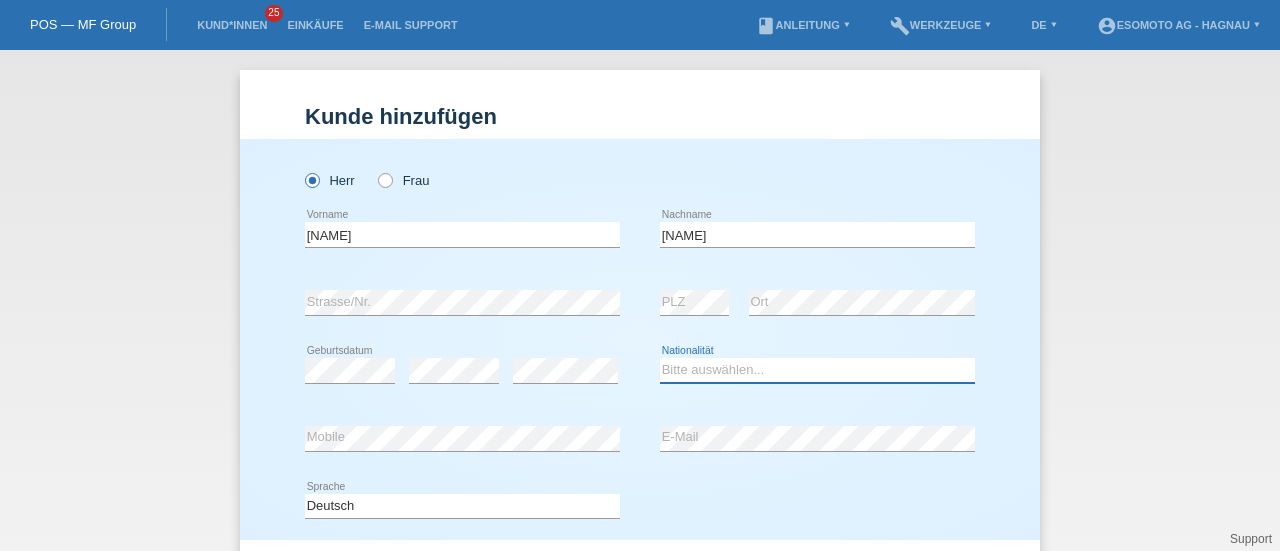 select on "CH" 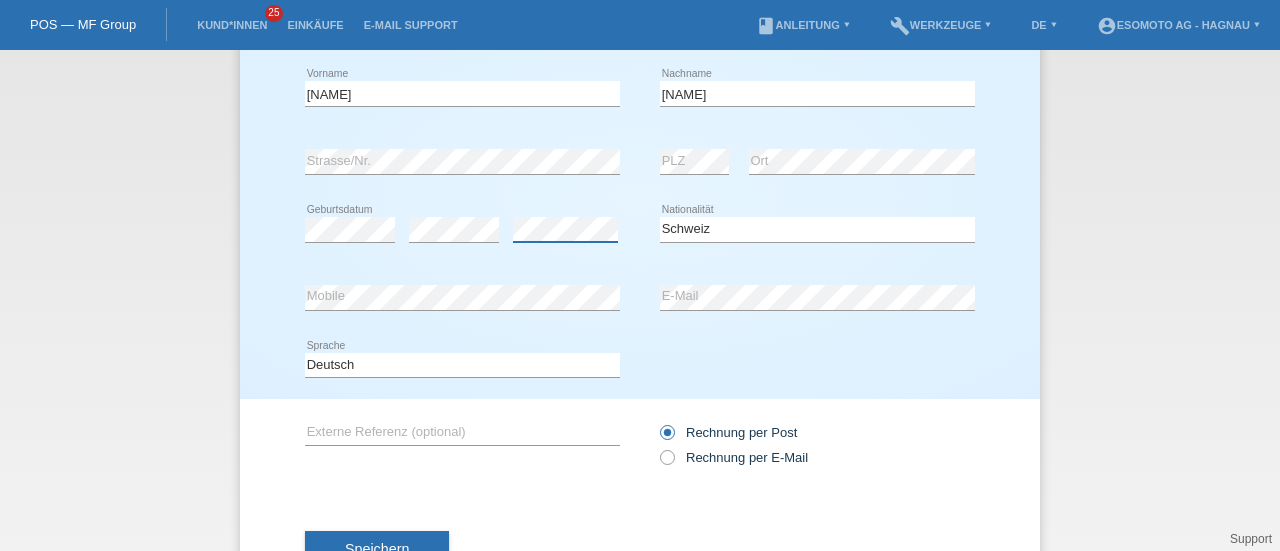 scroll, scrollTop: 216, scrollLeft: 0, axis: vertical 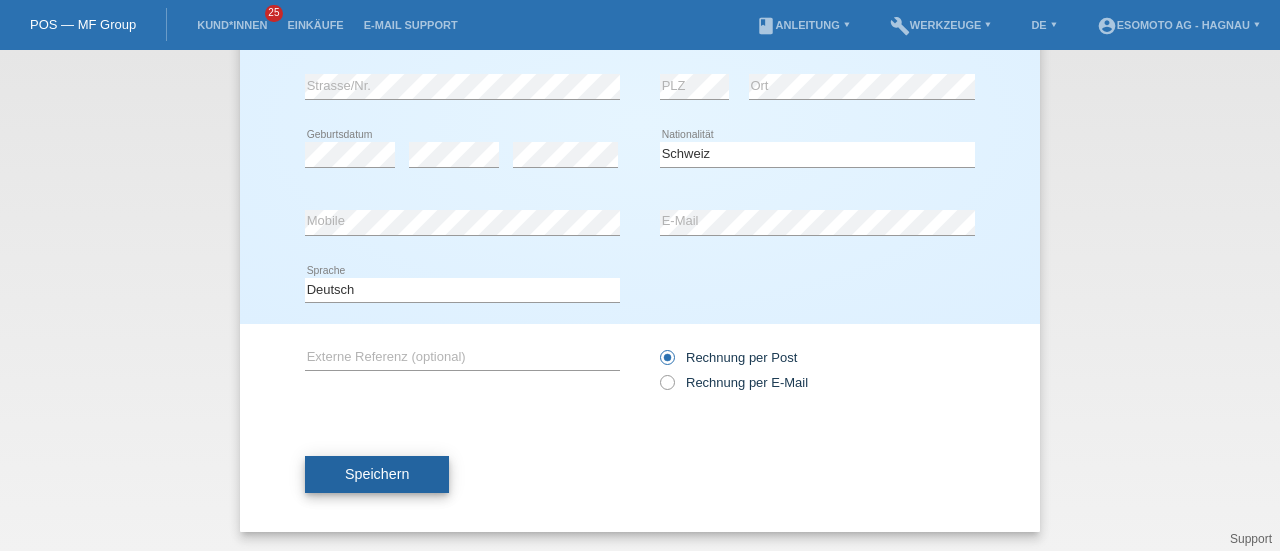 click on "Speichern" at bounding box center [377, 475] 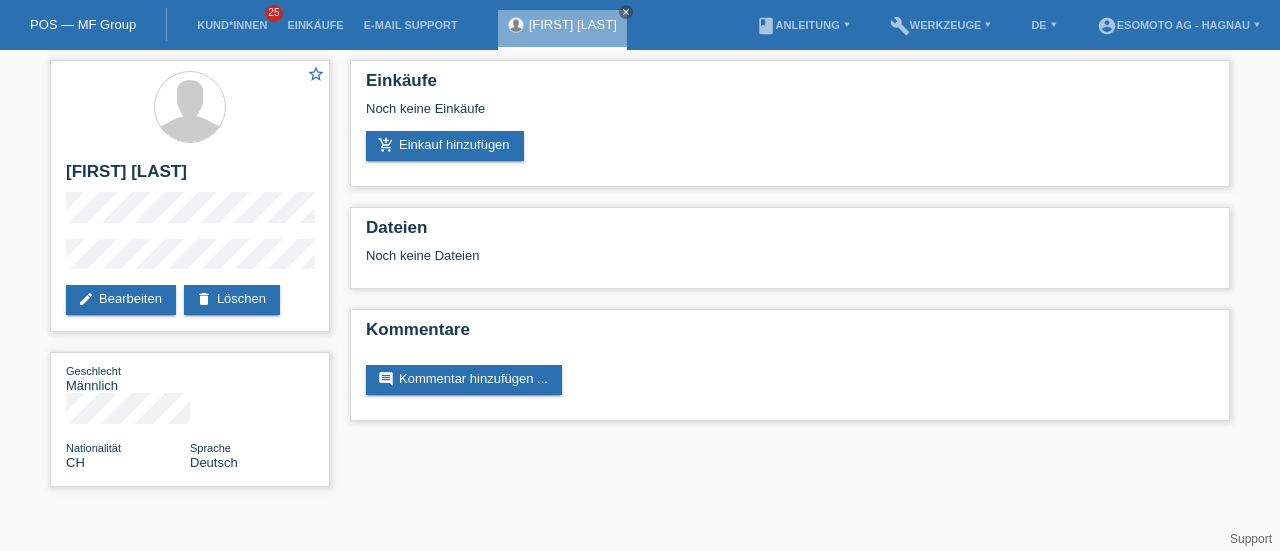 scroll, scrollTop: 0, scrollLeft: 0, axis: both 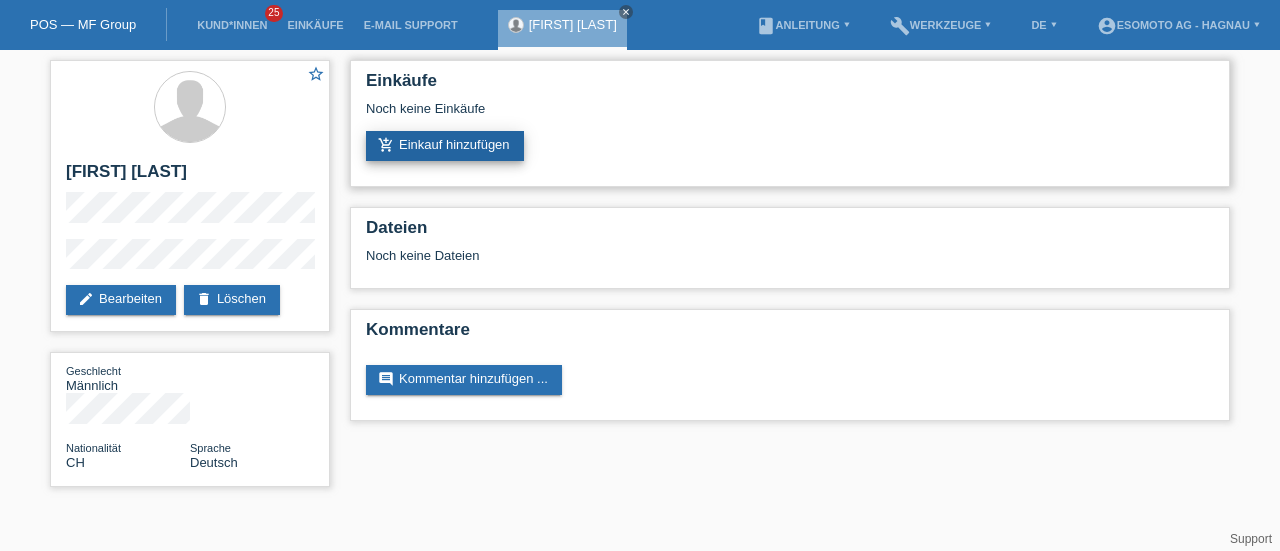 click on "add_shopping_cart  Einkauf hinzufügen" at bounding box center [445, 146] 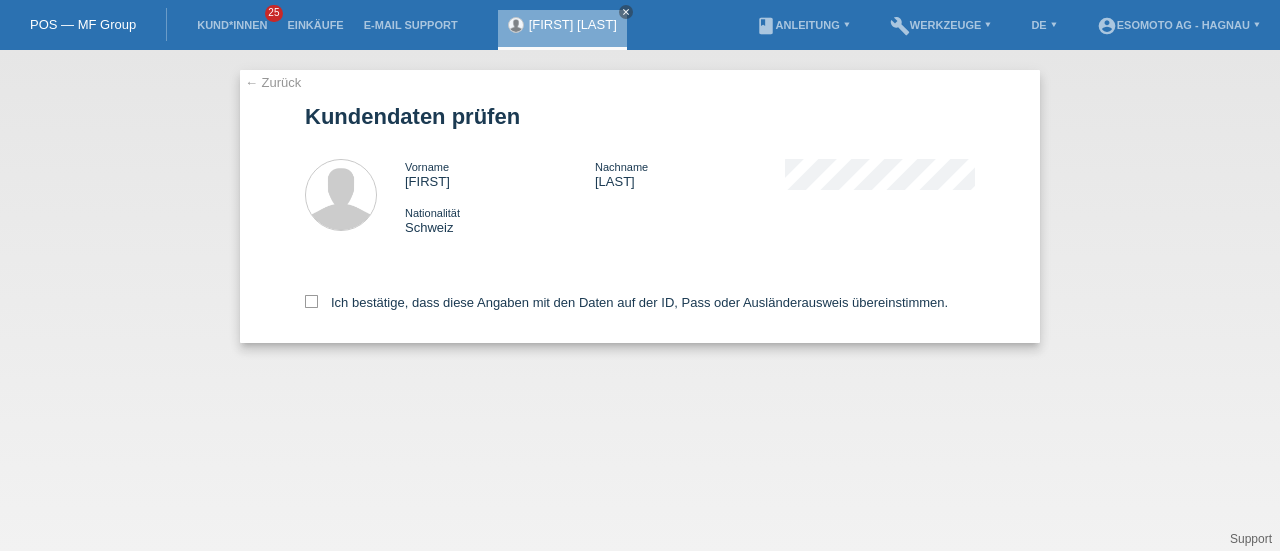 scroll, scrollTop: 0, scrollLeft: 0, axis: both 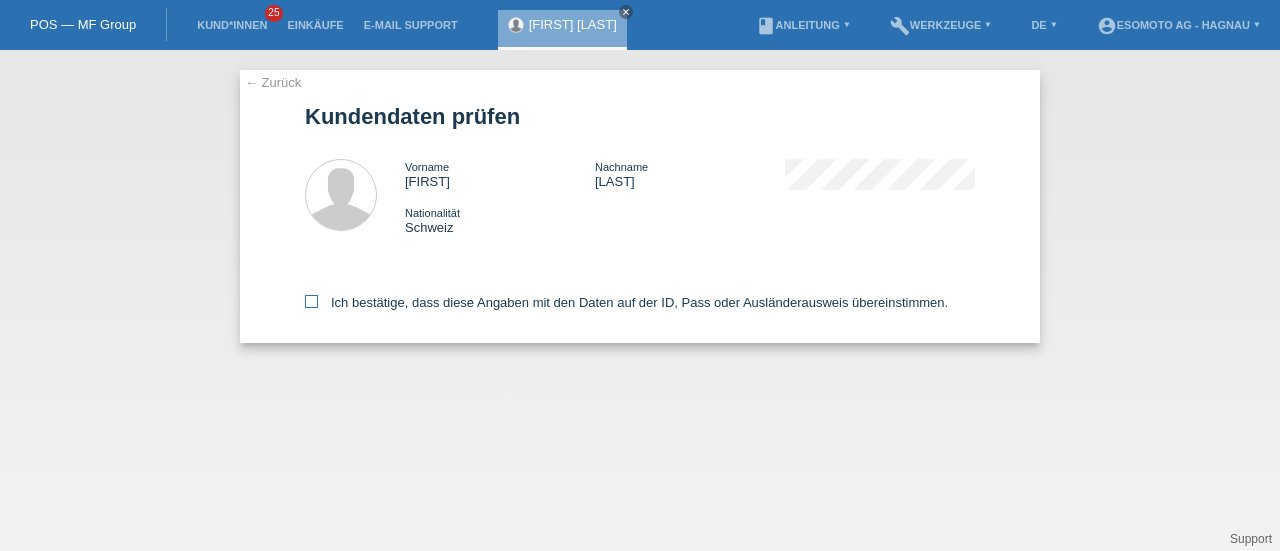 click on "Ich bestätige, dass diese Angaben mit den Daten auf der ID, Pass oder Ausländerausweis übereinstimmen." at bounding box center (626, 302) 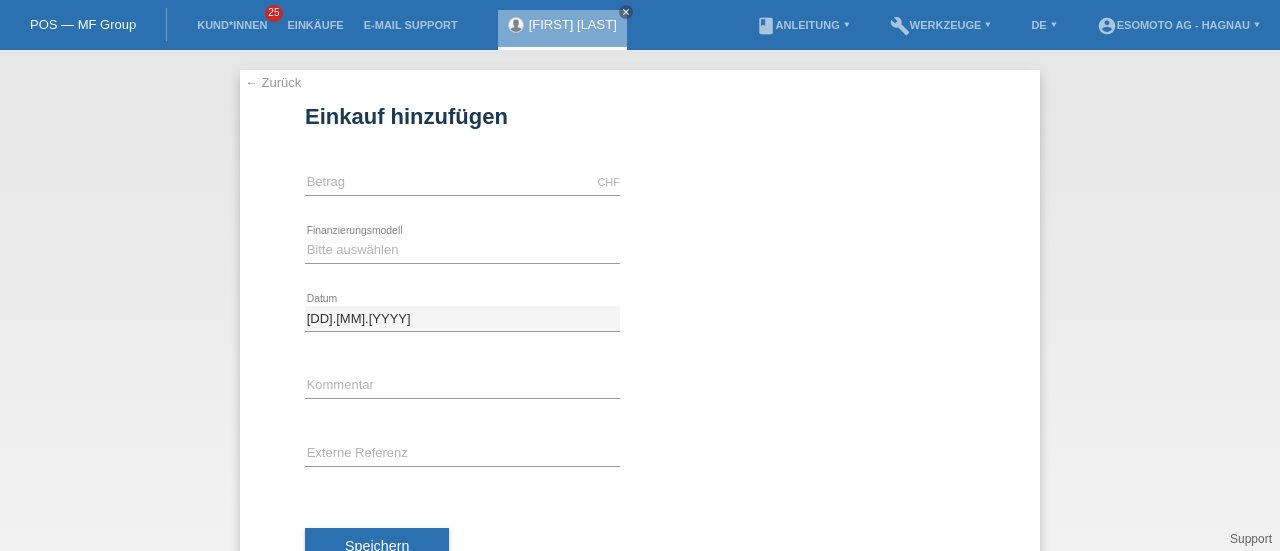 scroll, scrollTop: 0, scrollLeft: 0, axis: both 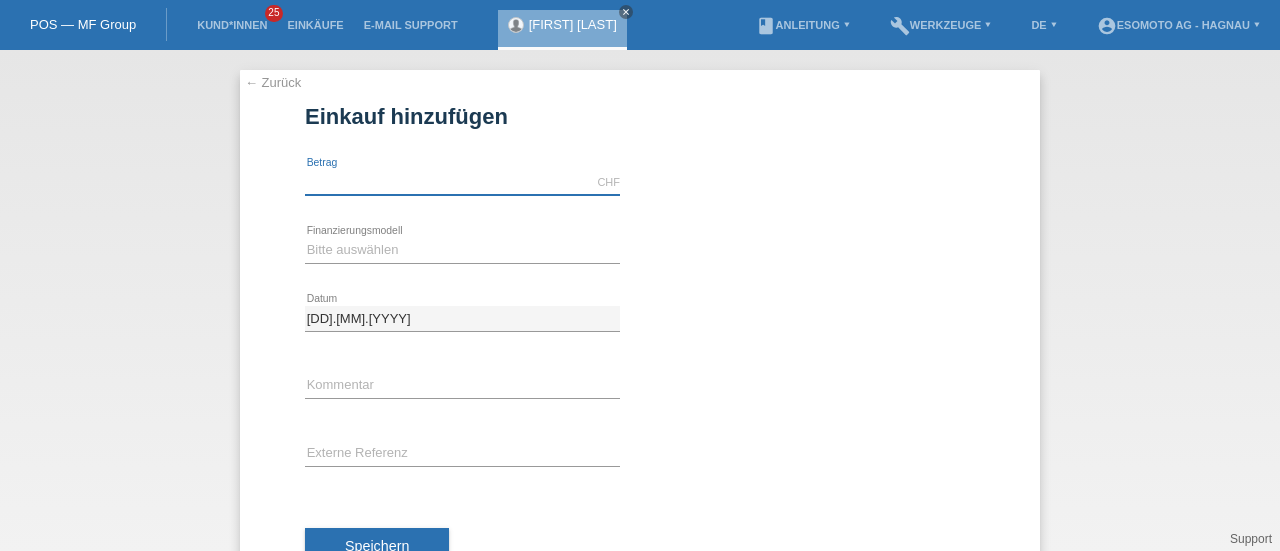 click at bounding box center (462, 182) 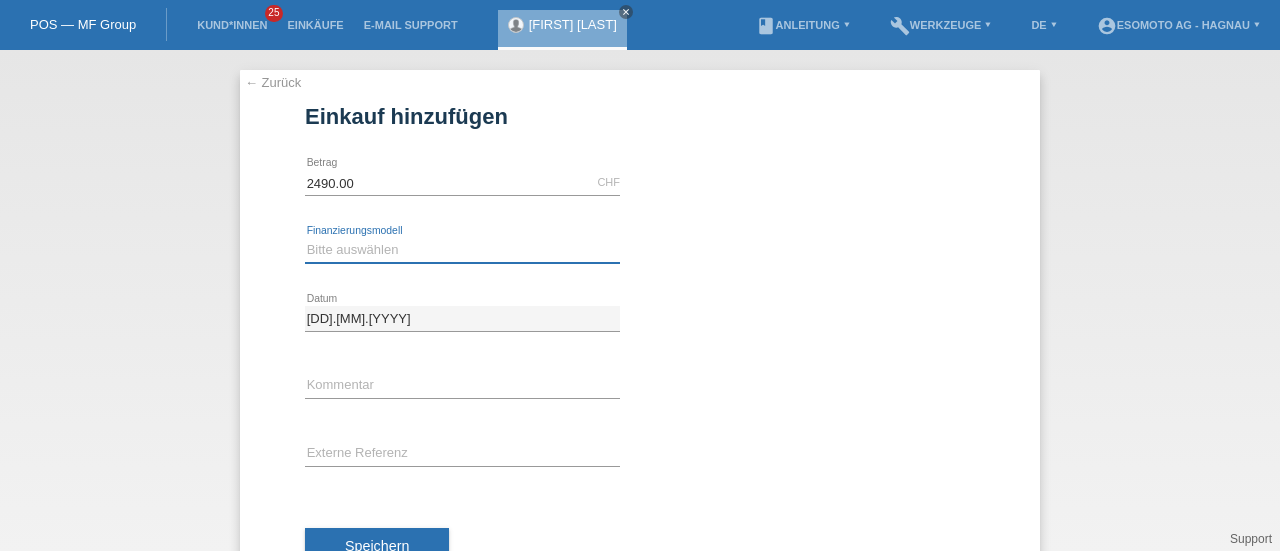 click on "Bitte auswählen
Fixe Raten
Kauf auf Rechnung mit Teilzahlungsoption" at bounding box center [462, 250] 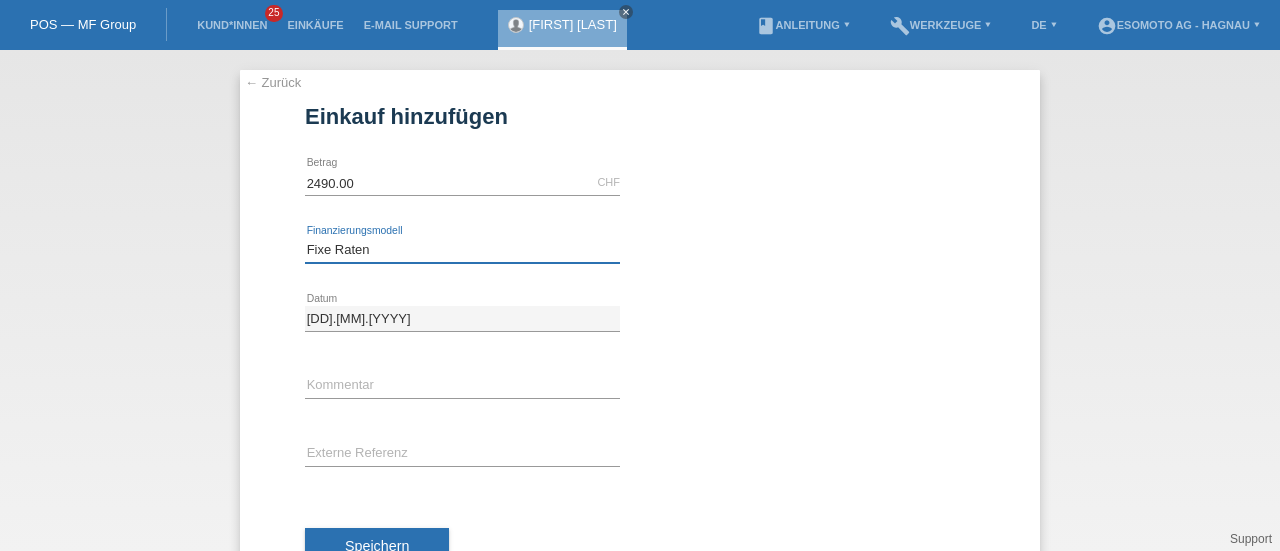 click on "Bitte auswählen
Fixe Raten
Kauf auf Rechnung mit Teilzahlungsoption" at bounding box center [462, 250] 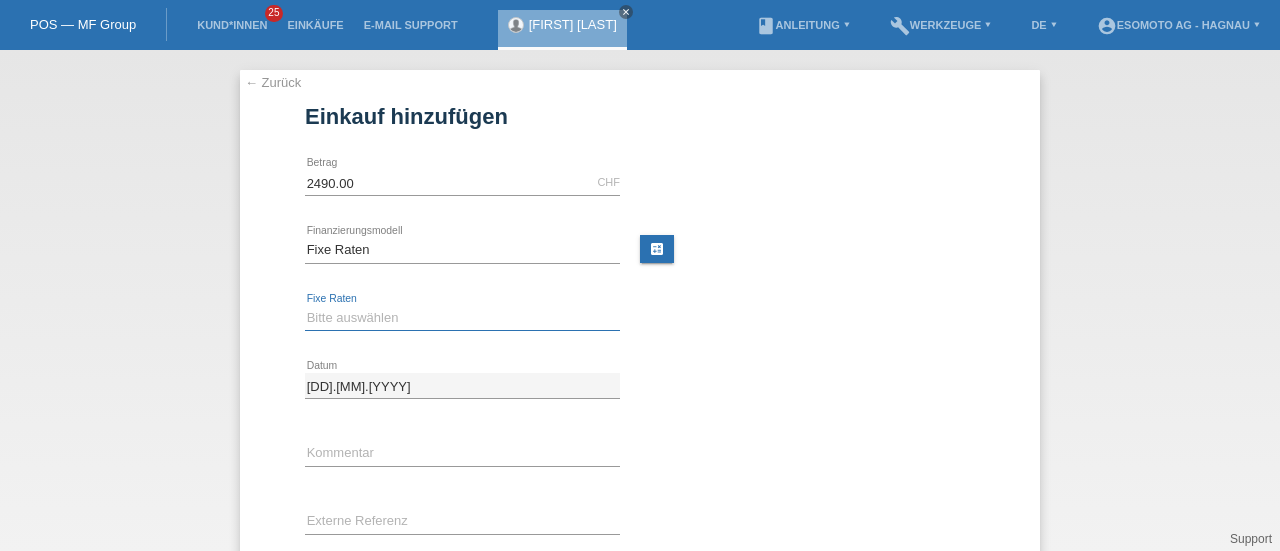 click on "Bitte auswählen
12 Raten
24 Raten
36 Raten
48 Raten" at bounding box center (462, 318) 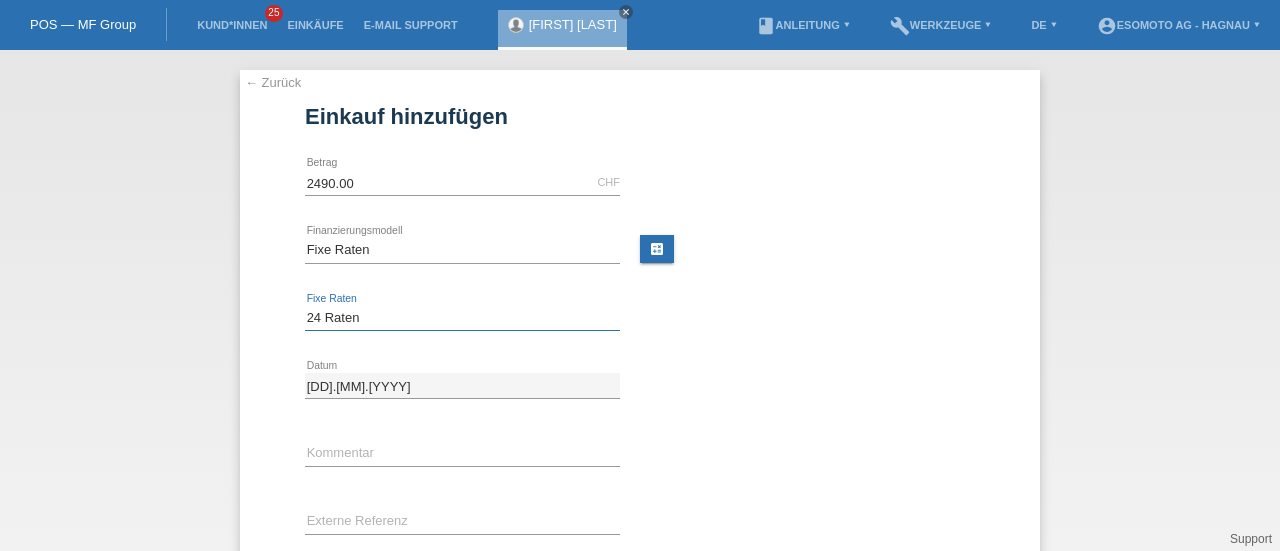 click on "Bitte auswählen
12 Raten
24 Raten
36 Raten
48 Raten" at bounding box center [462, 318] 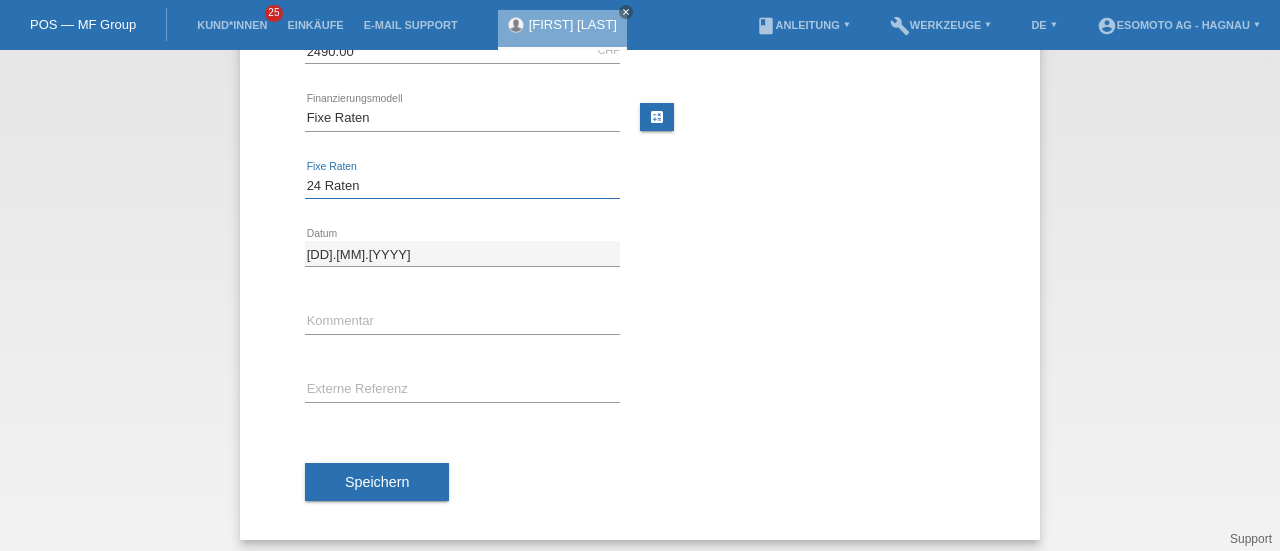 scroll, scrollTop: 138, scrollLeft: 0, axis: vertical 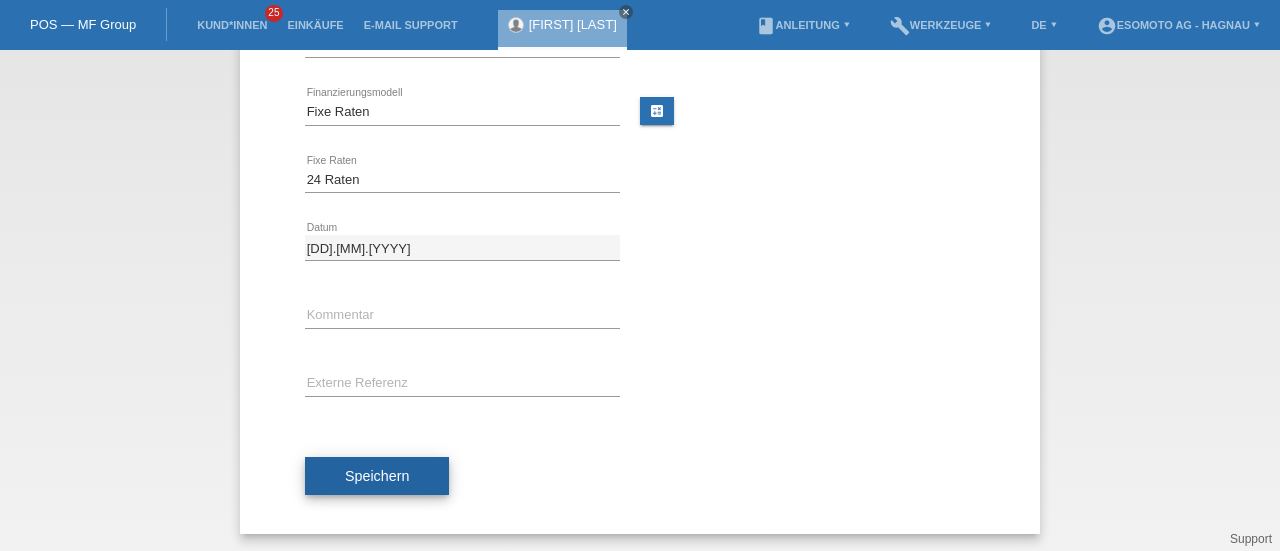 click on "Speichern" at bounding box center (377, 476) 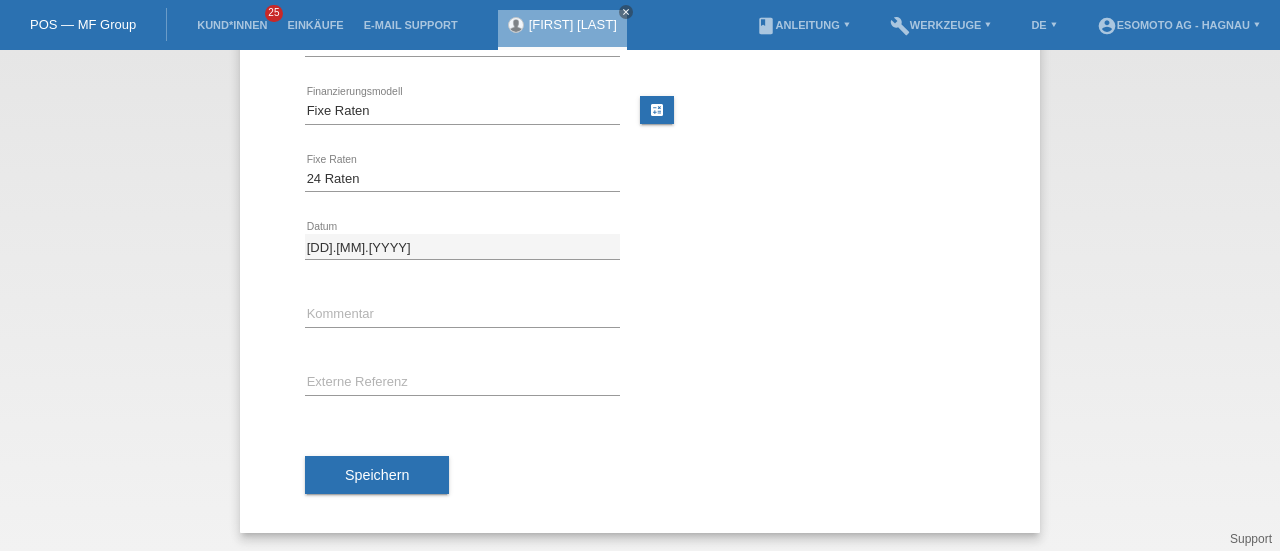 scroll, scrollTop: 0, scrollLeft: 0, axis: both 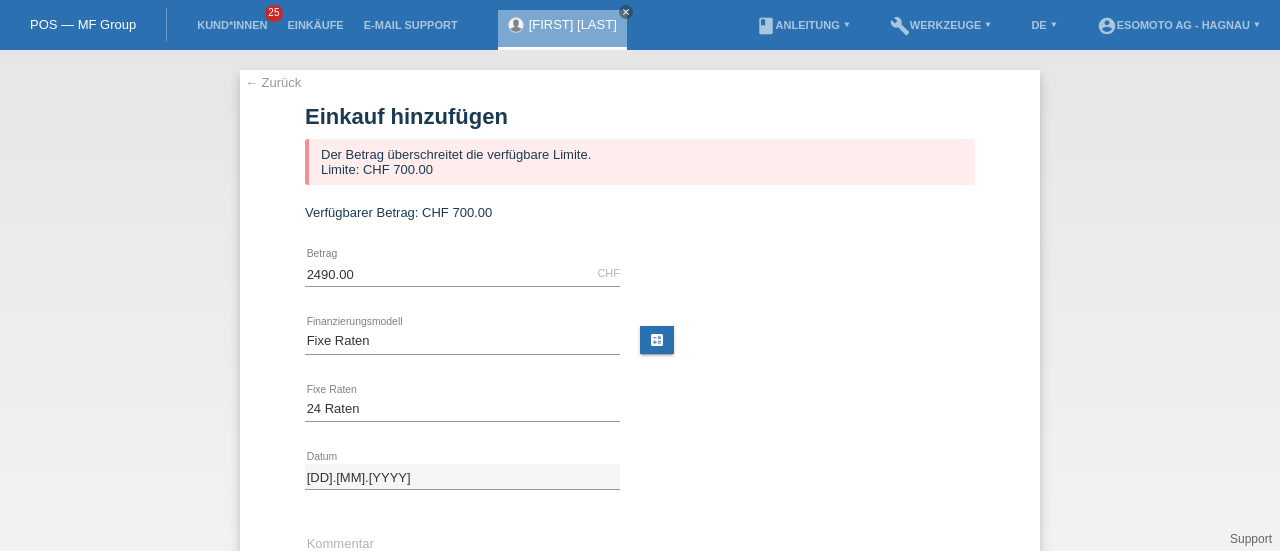 click on "← Zurück" at bounding box center [273, 82] 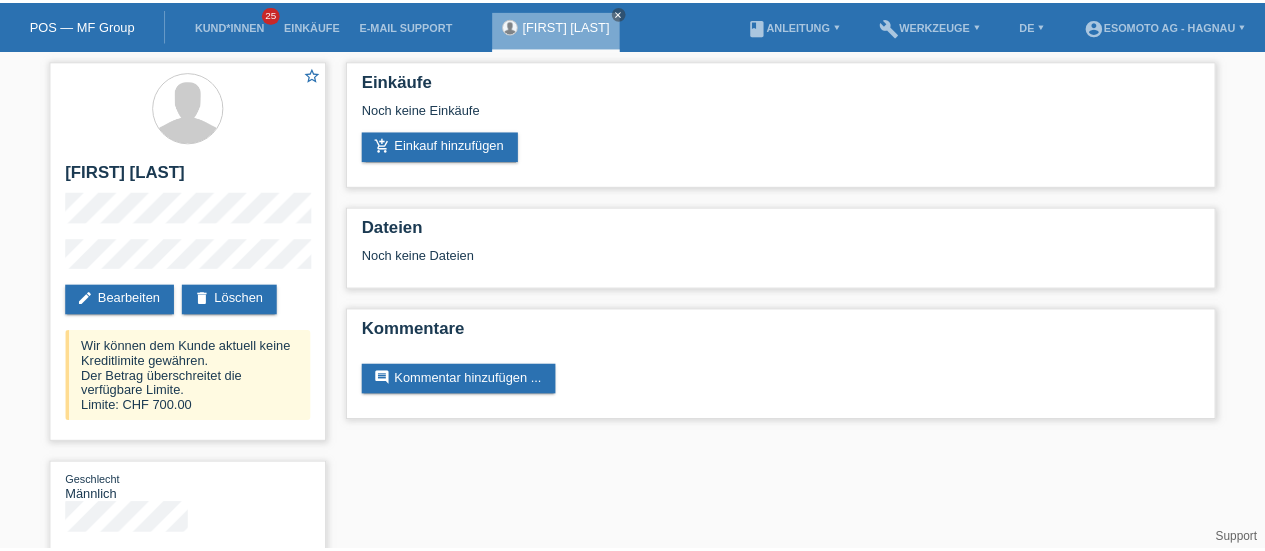 scroll, scrollTop: 0, scrollLeft: 0, axis: both 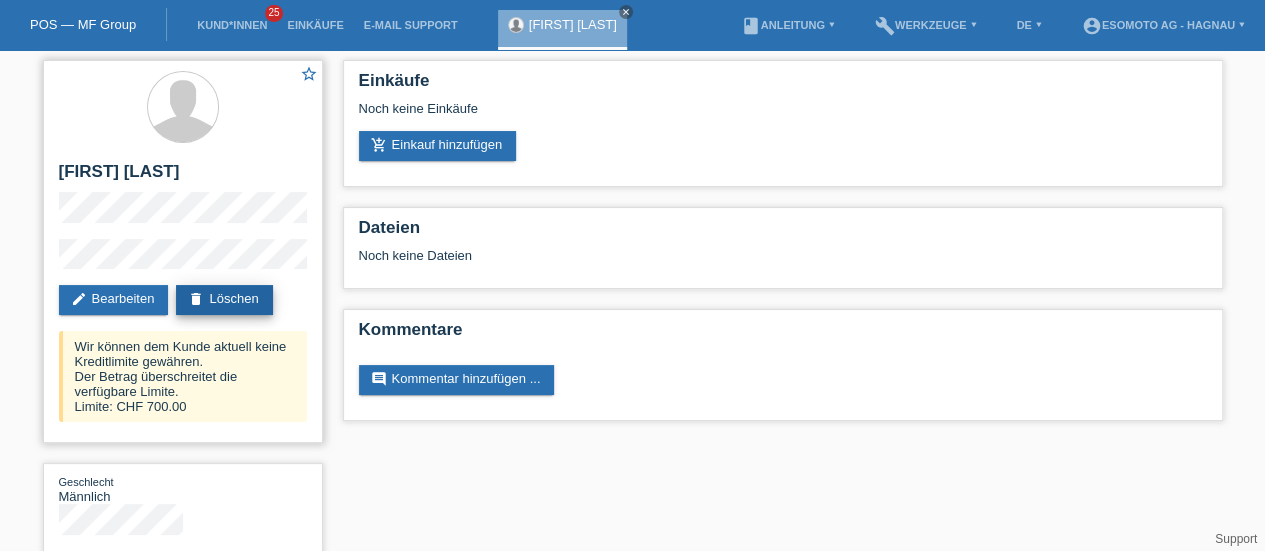 click on "delete" at bounding box center (196, 299) 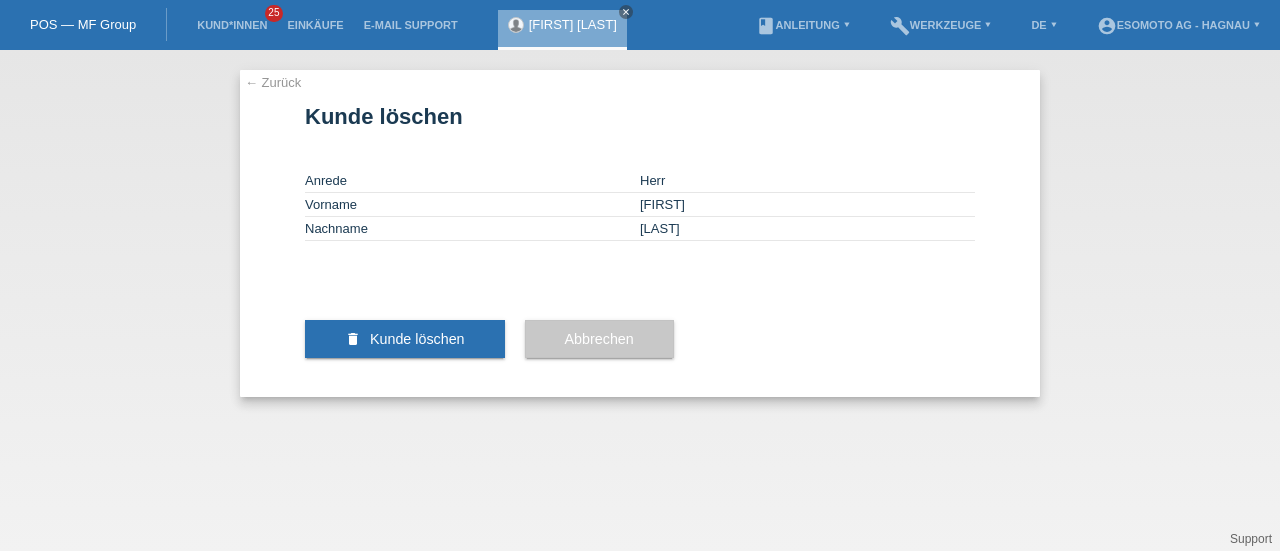 scroll, scrollTop: 0, scrollLeft: 0, axis: both 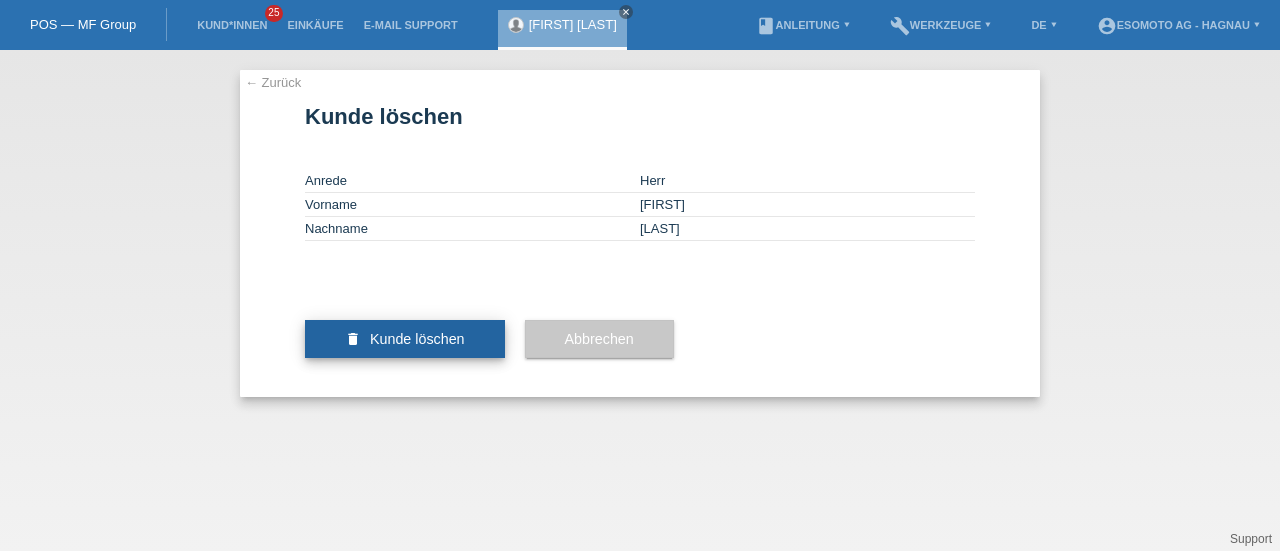 click on "delete   Kunde löschen" at bounding box center [405, 339] 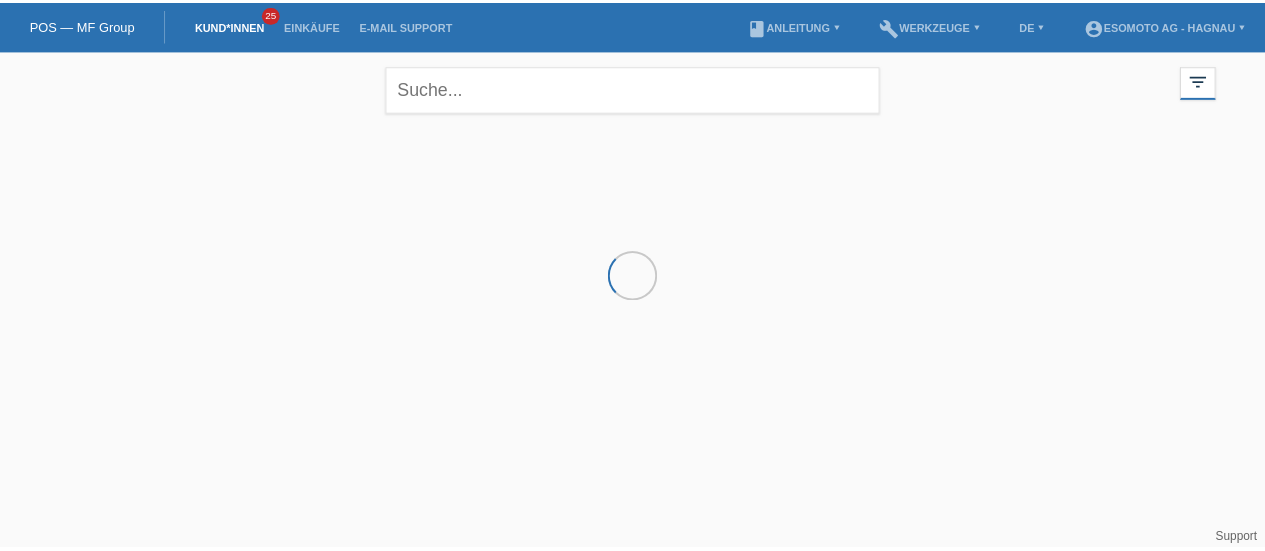 scroll, scrollTop: 0, scrollLeft: 0, axis: both 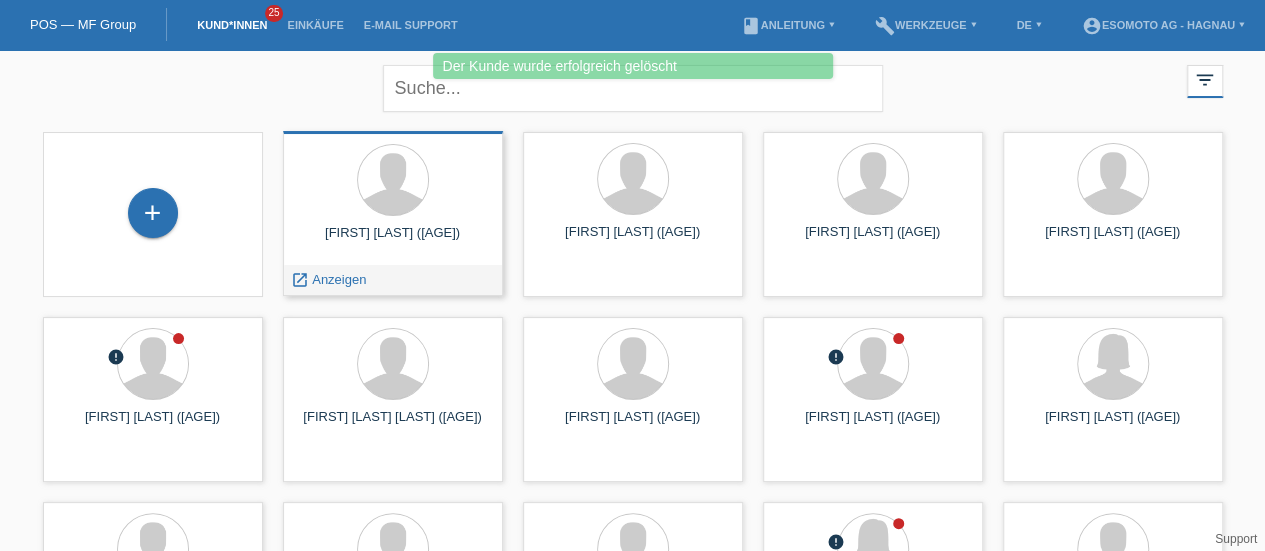 click on "[FIRST] [LAST] ([AGE])" at bounding box center [393, 241] 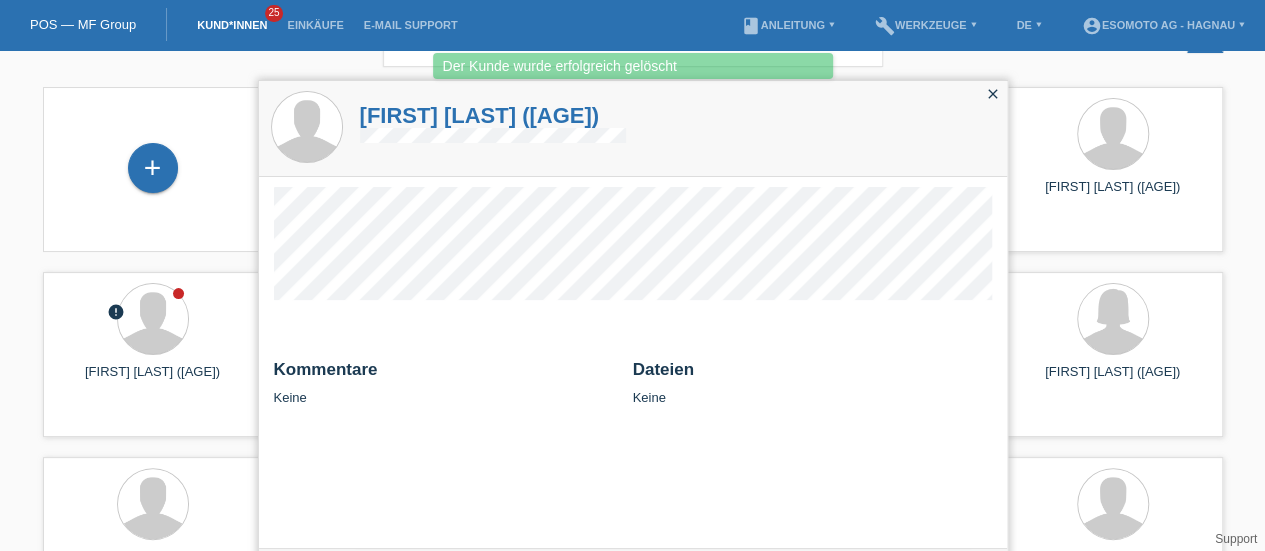 scroll, scrollTop: 46, scrollLeft: 0, axis: vertical 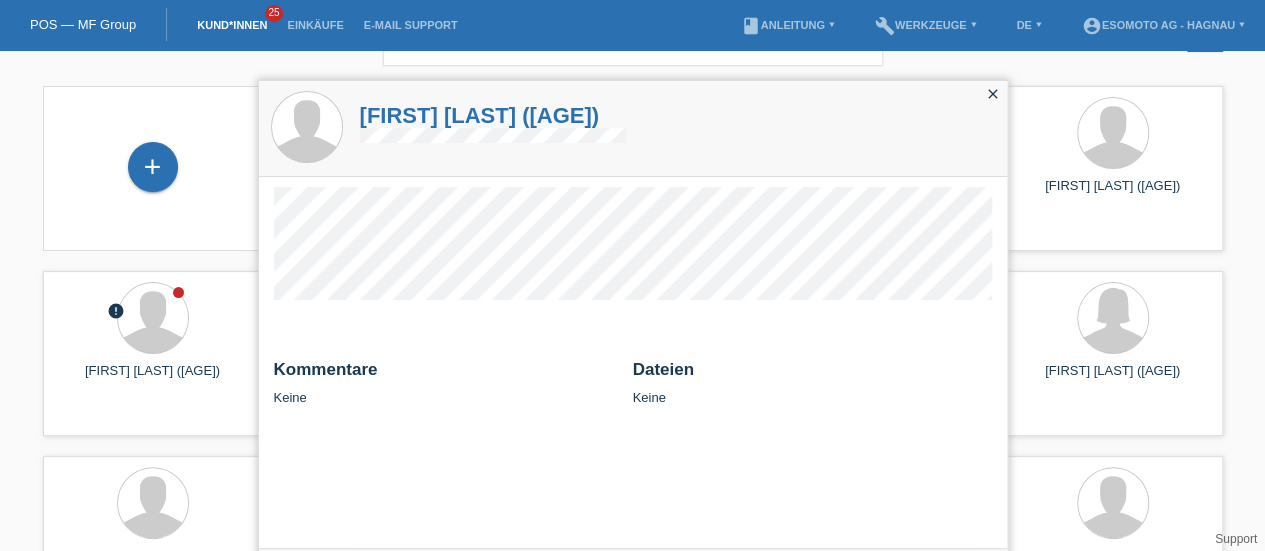 click on "close" at bounding box center [993, 94] 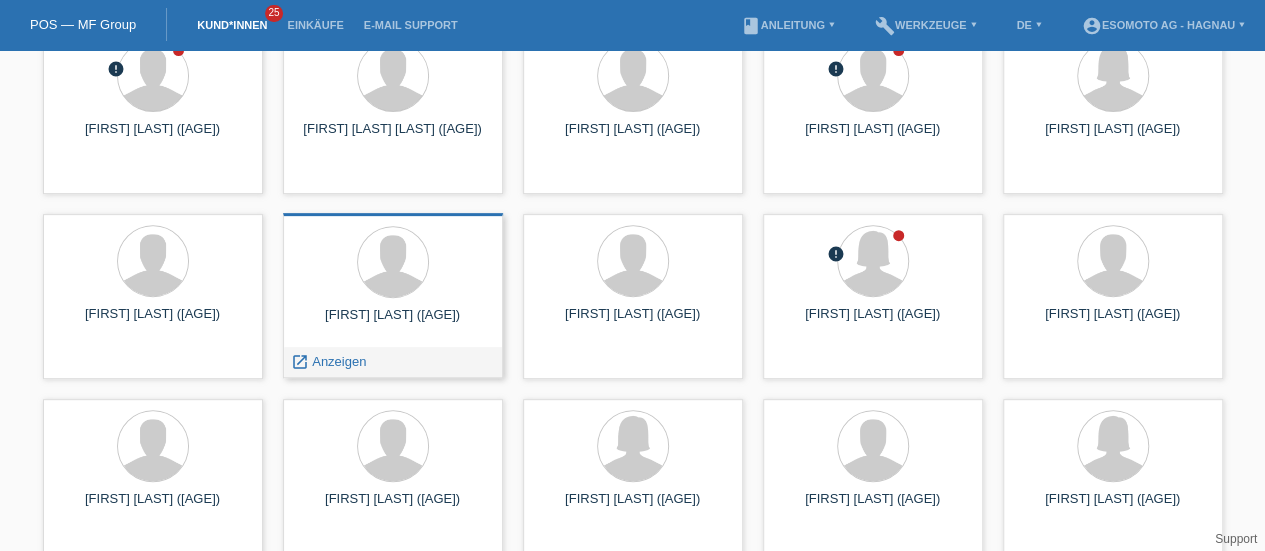scroll, scrollTop: 289, scrollLeft: 0, axis: vertical 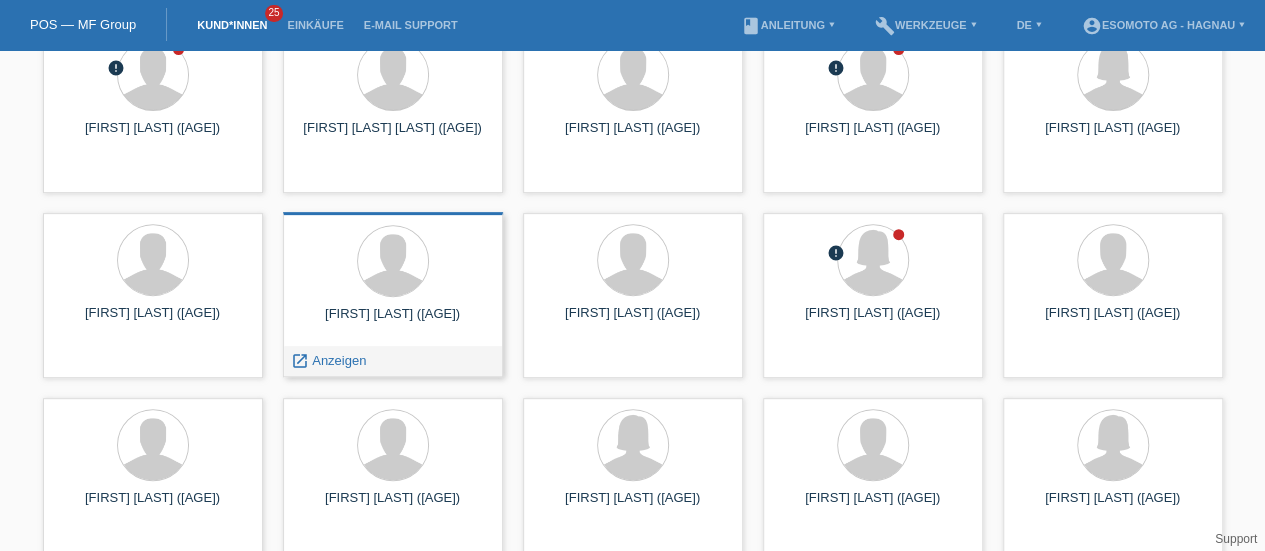 click on "[FIRST] [LAST] ([AGE])" at bounding box center (393, 322) 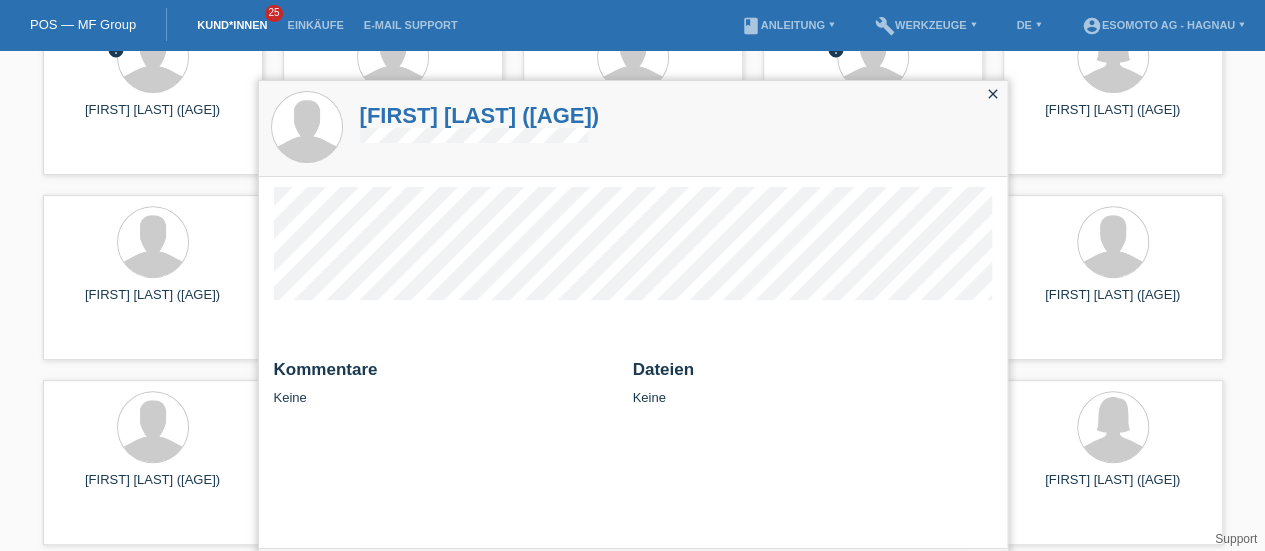 scroll, scrollTop: 308, scrollLeft: 0, axis: vertical 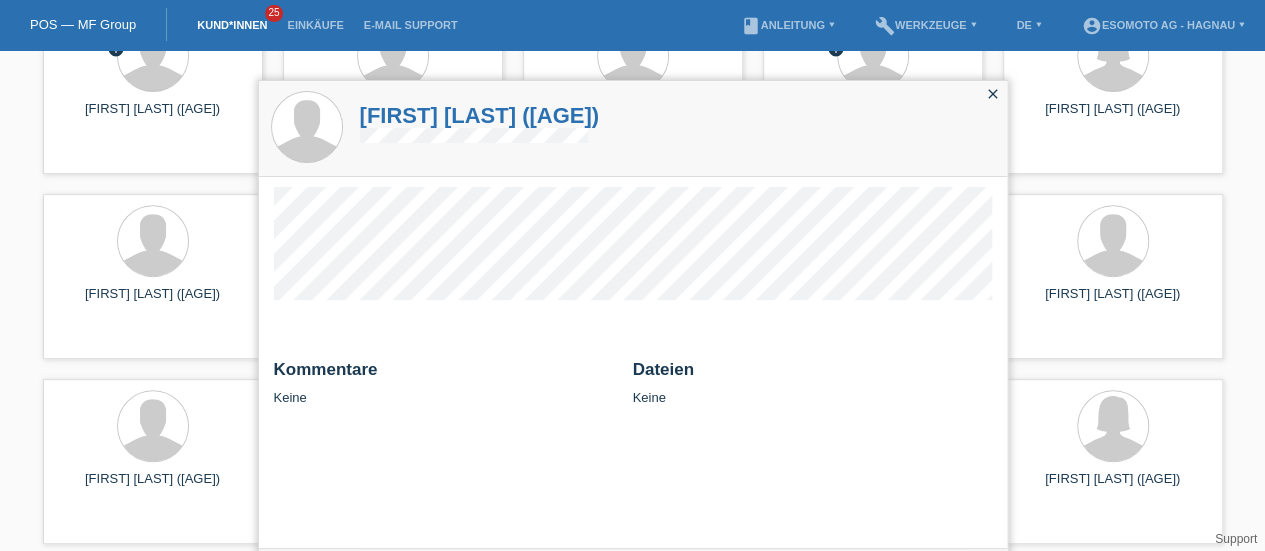 click on "close" at bounding box center [993, 94] 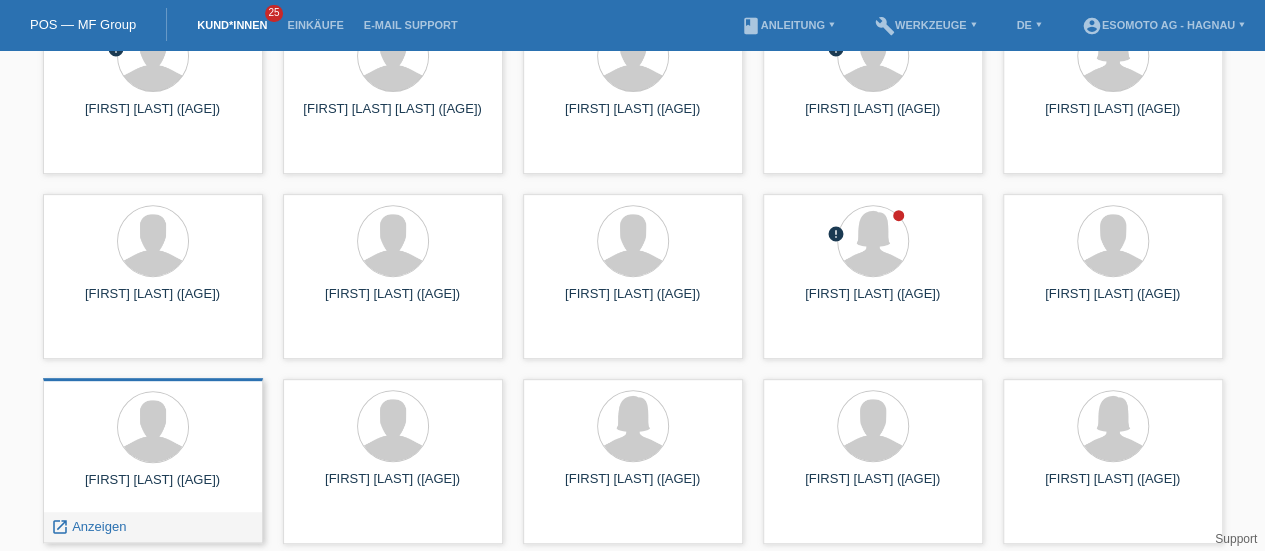 click on "[FIRST] [LAST] ([AGE])" at bounding box center (153, 488) 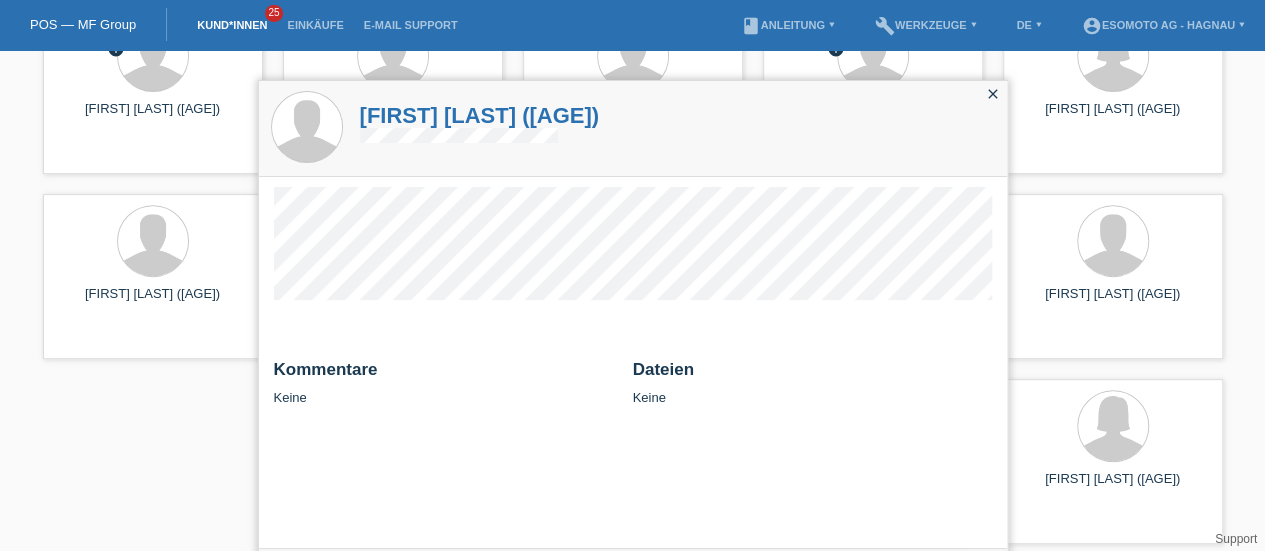 click on "close" at bounding box center (993, 94) 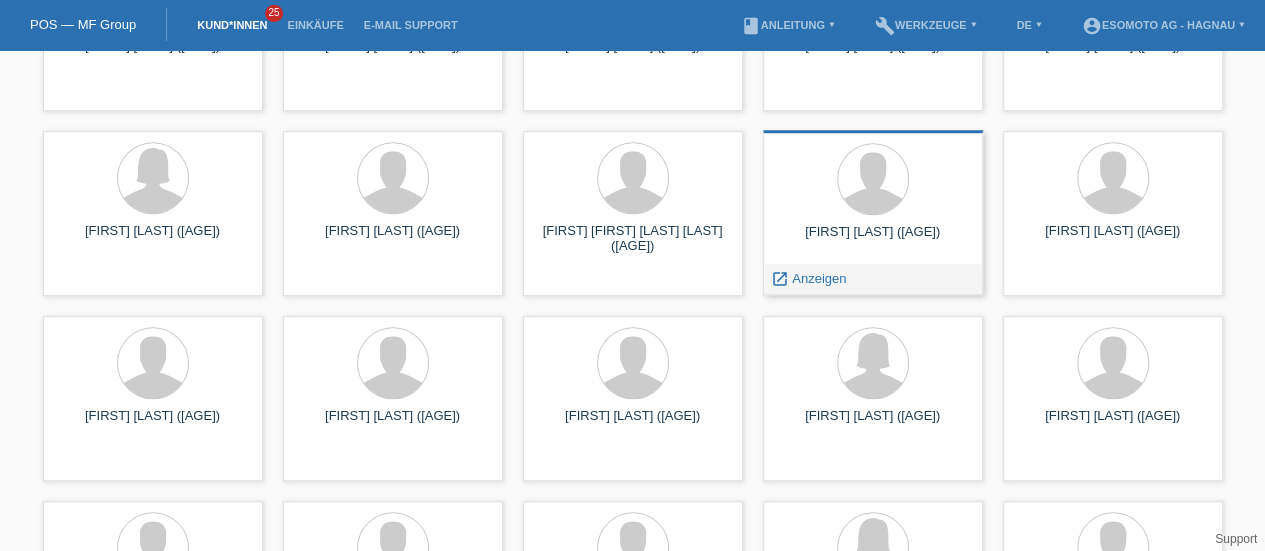 scroll, scrollTop: 744, scrollLeft: 0, axis: vertical 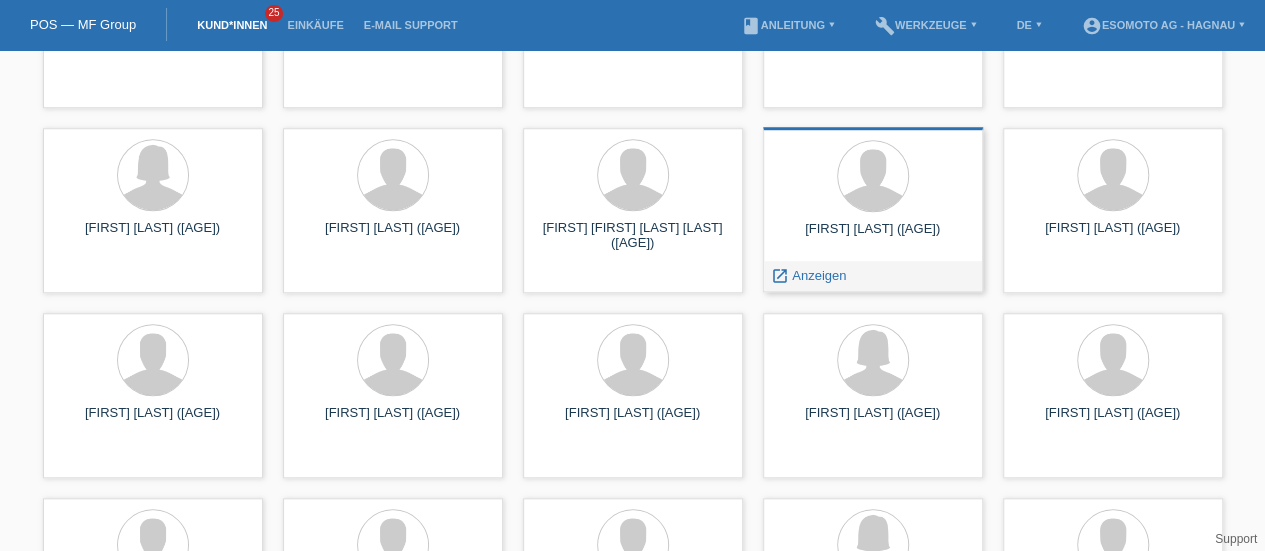 click on "[FIRST] [LAST] ([AGE])" at bounding box center (873, 209) 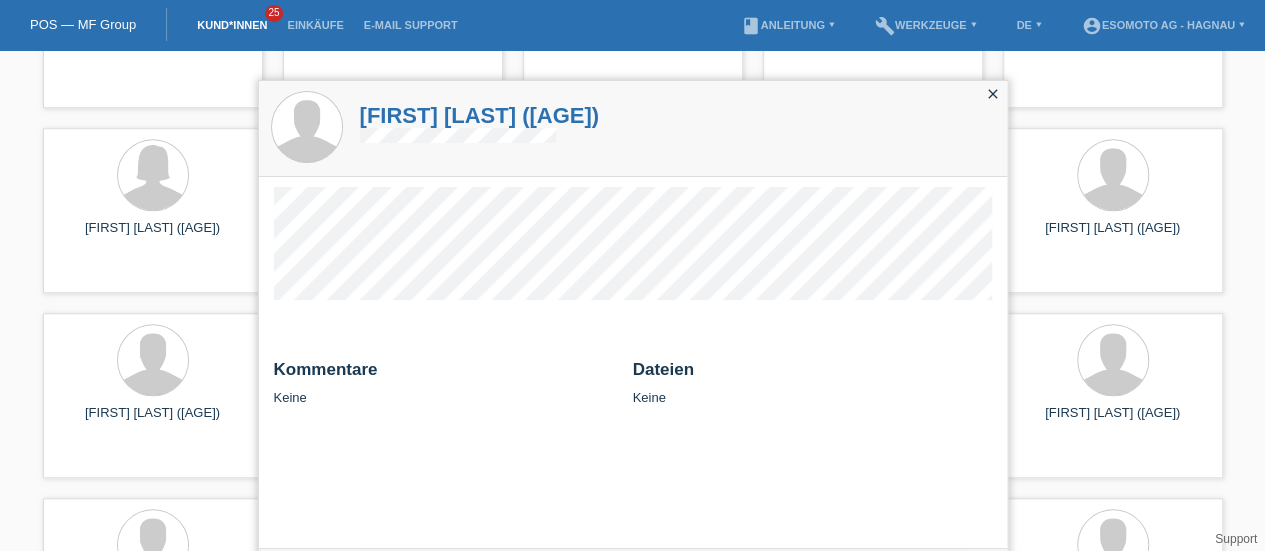 click on "[FIRST] [LAST] ([AGE])" at bounding box center (633, 330) 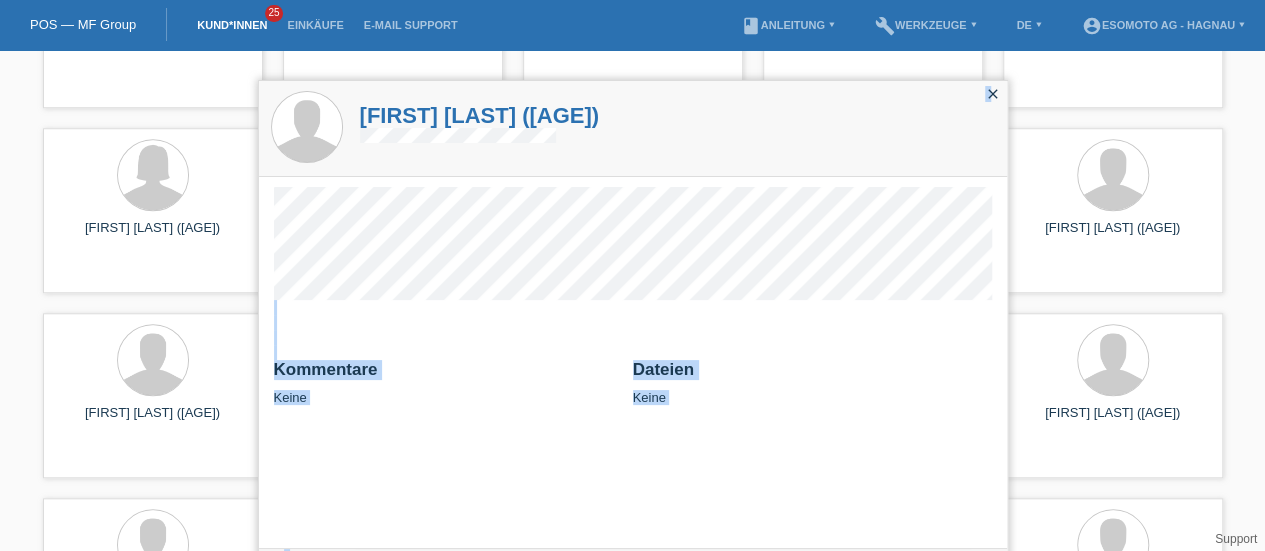 click on "[FIRST] [LAST] ([AGE])" at bounding box center [633, 128] 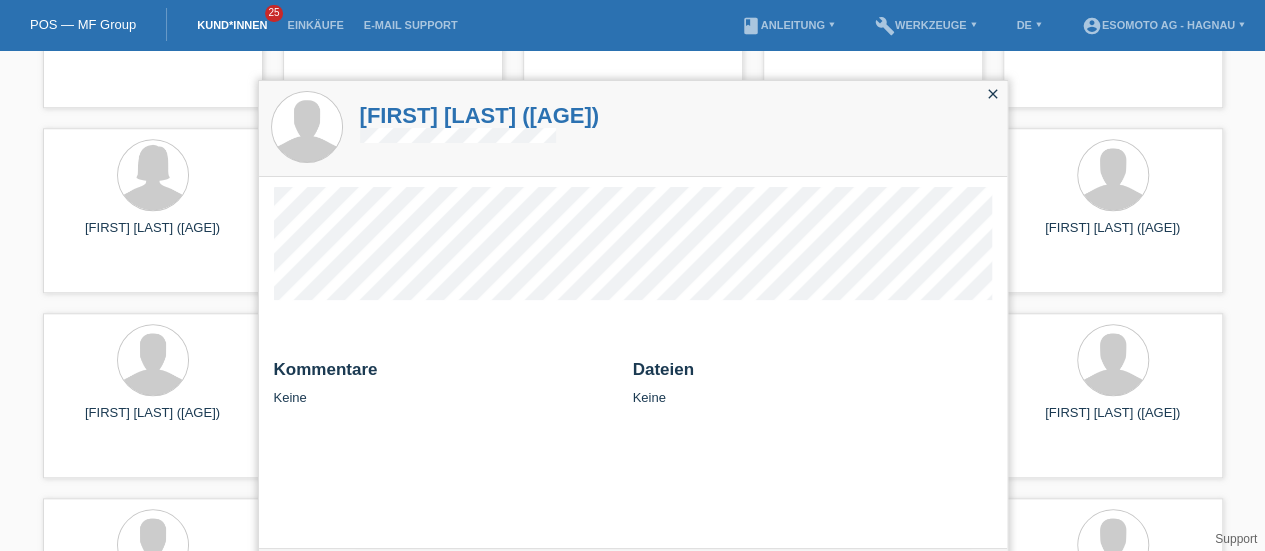 click on "close" at bounding box center (993, 94) 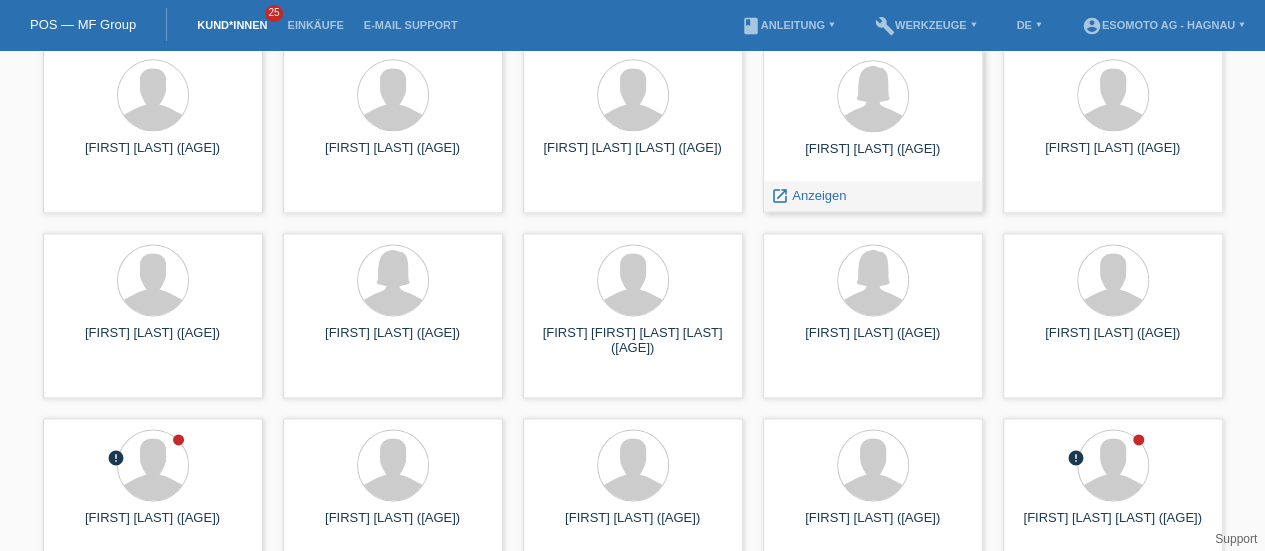 scroll, scrollTop: 1245, scrollLeft: 0, axis: vertical 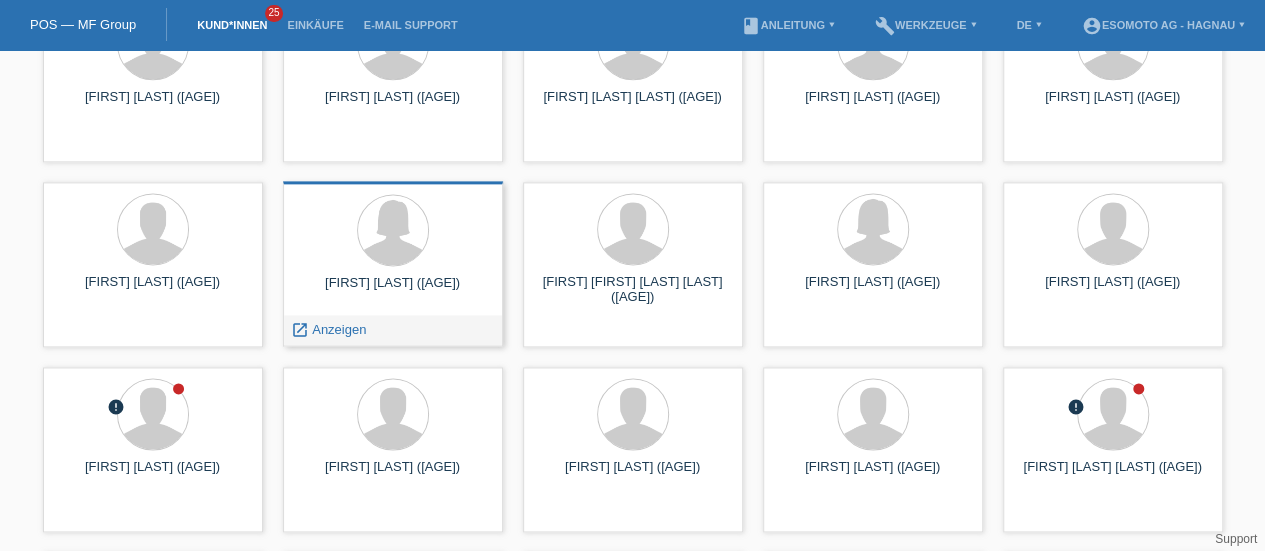 click on "[FIRST] [LAST] ([AGE])" at bounding box center (393, 291) 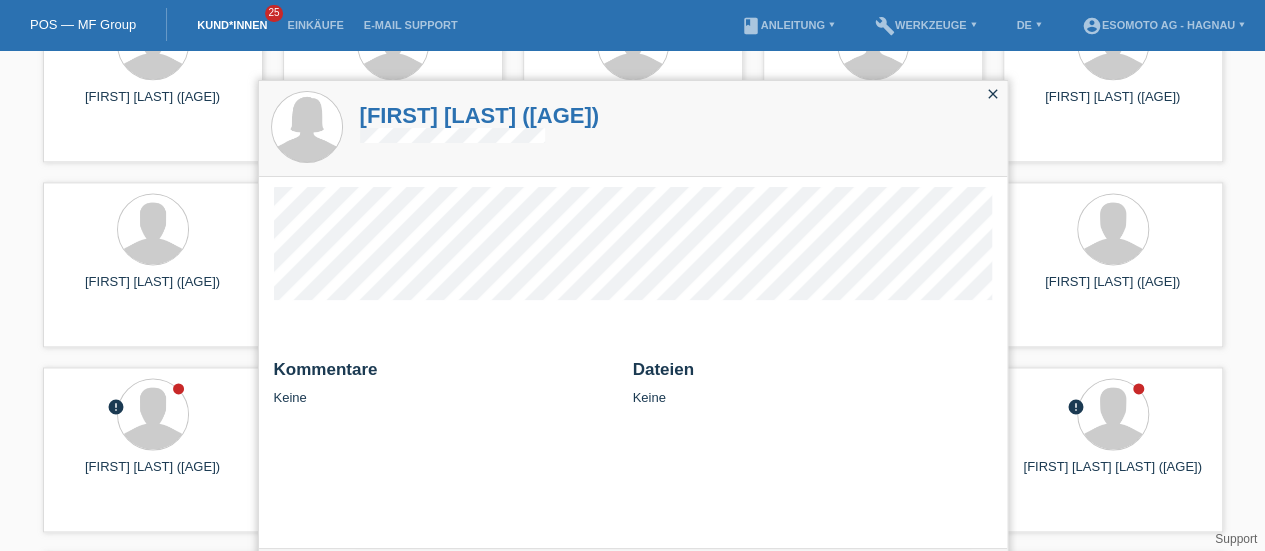 click on "close" at bounding box center (993, 94) 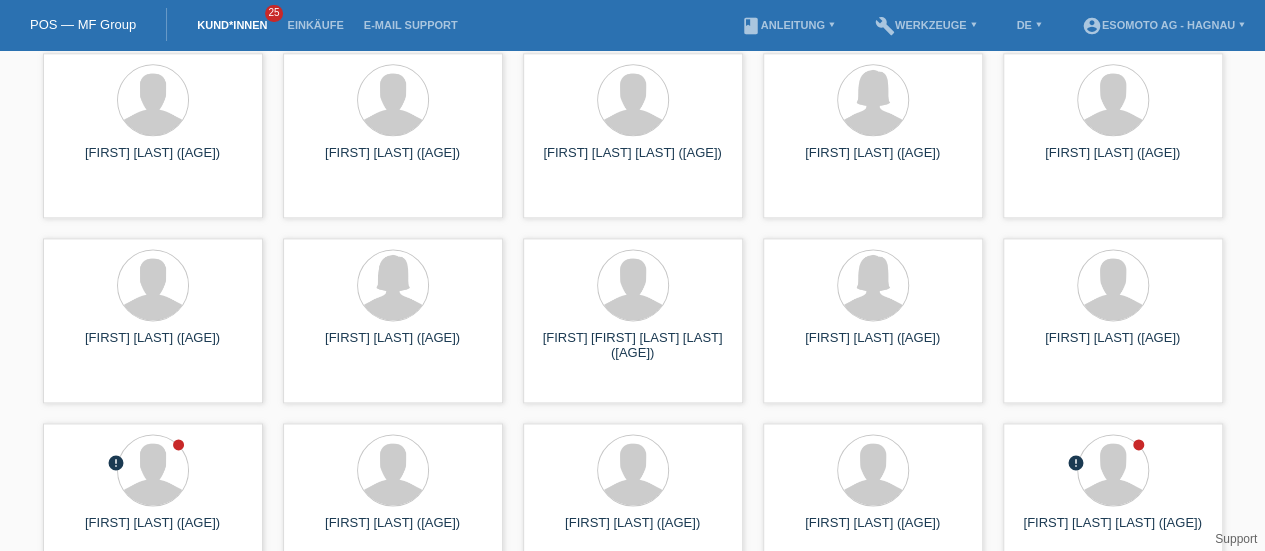 scroll, scrollTop: 1139, scrollLeft: 0, axis: vertical 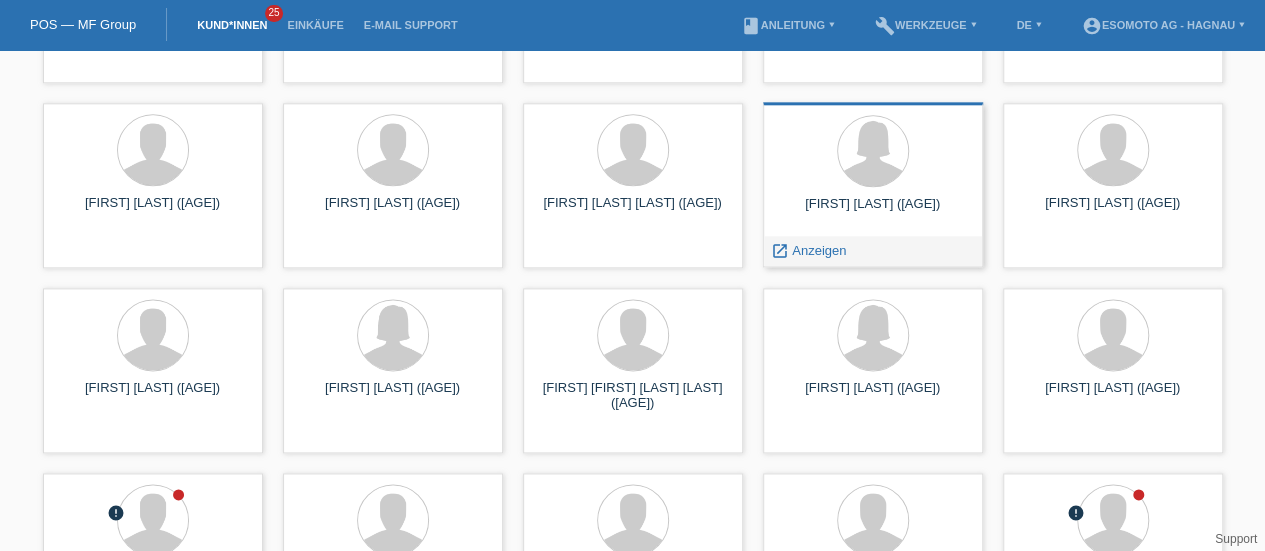 click on "[FIRST] [LAST] ([AGE])" at bounding box center [873, 212] 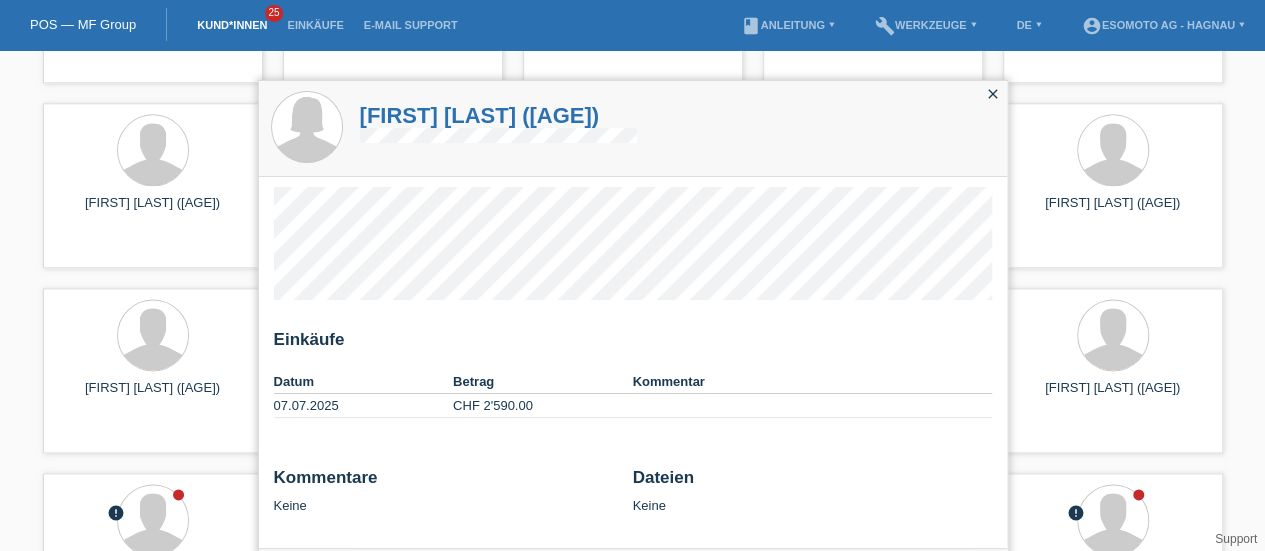 click on "close" at bounding box center [993, 94] 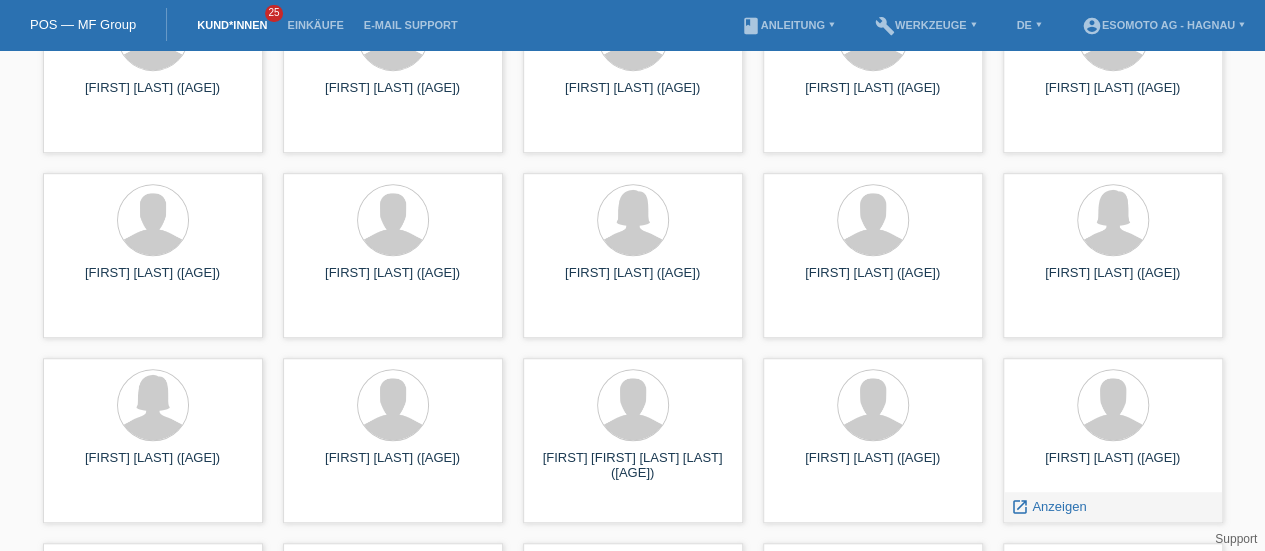 scroll, scrollTop: 506, scrollLeft: 0, axis: vertical 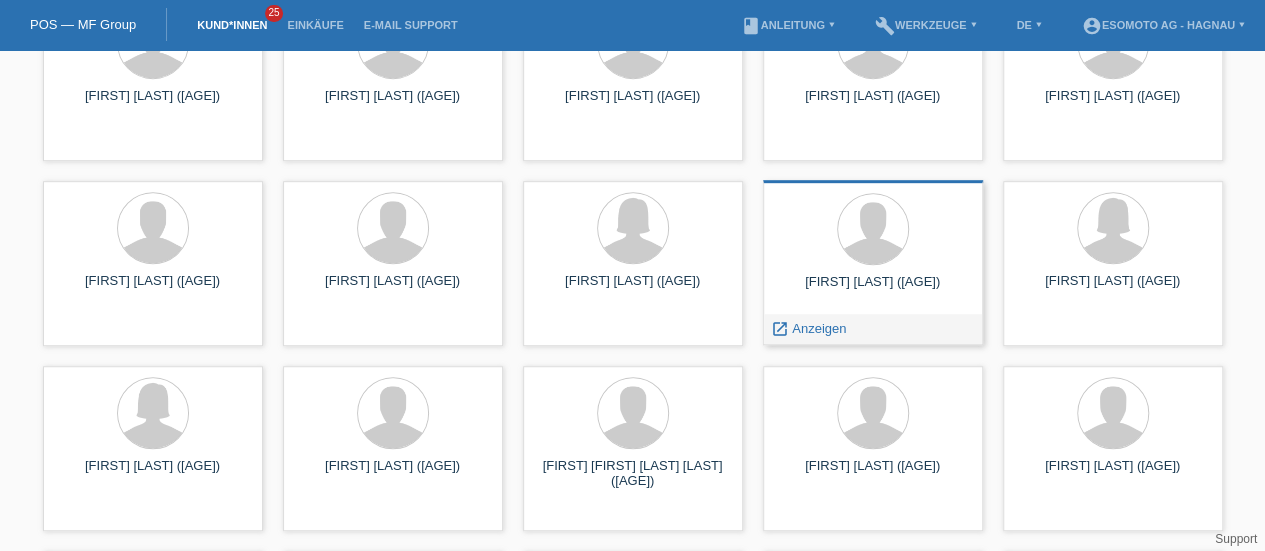 click on "[FIRST] [LAST] ([AGE])" at bounding box center [873, 290] 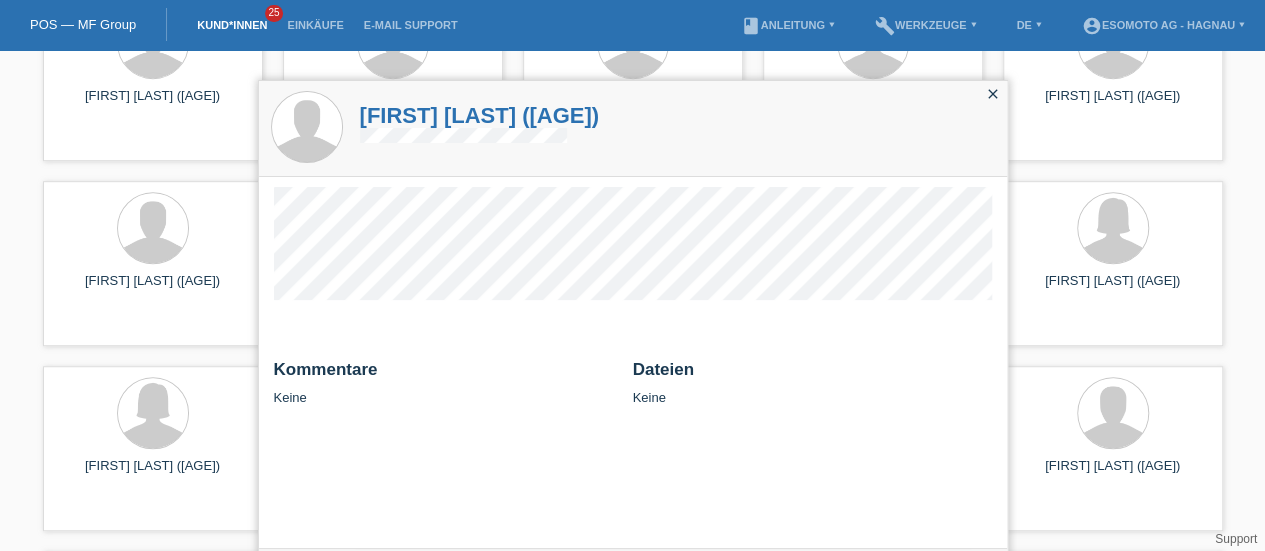 click on "close" at bounding box center [993, 94] 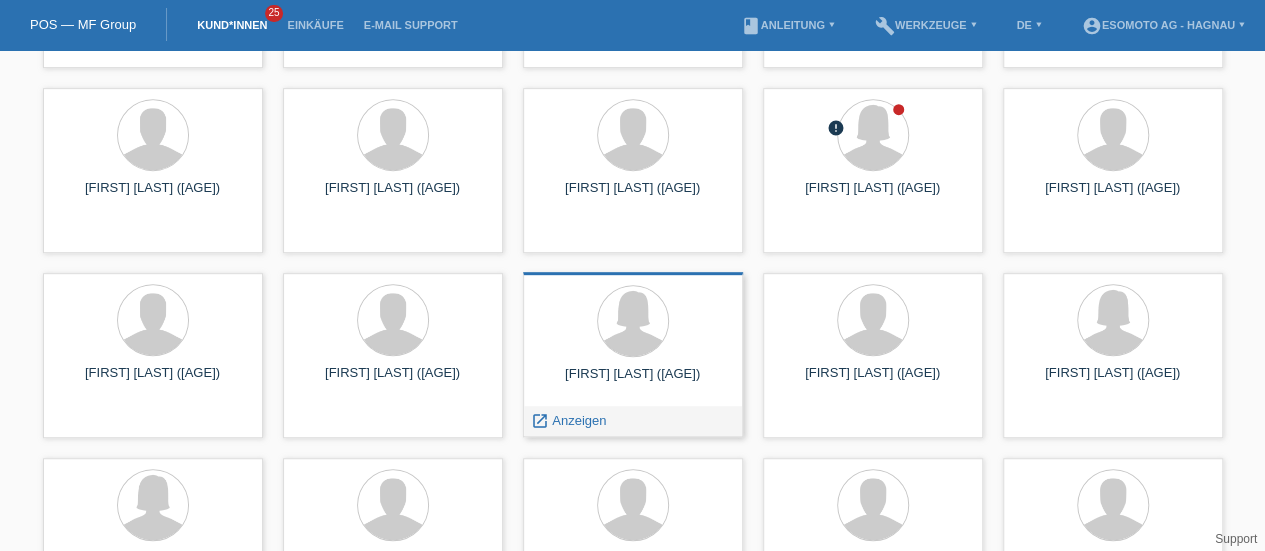 scroll, scrollTop: 382, scrollLeft: 0, axis: vertical 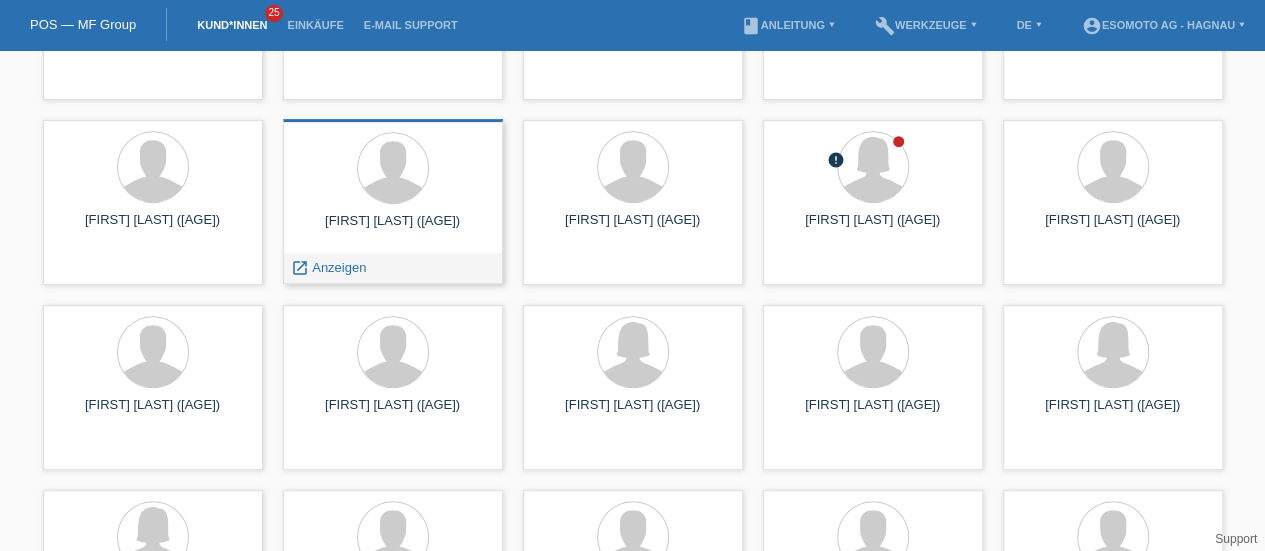 click on "[FIRST] [LAST] ([AGE])" at bounding box center (393, 229) 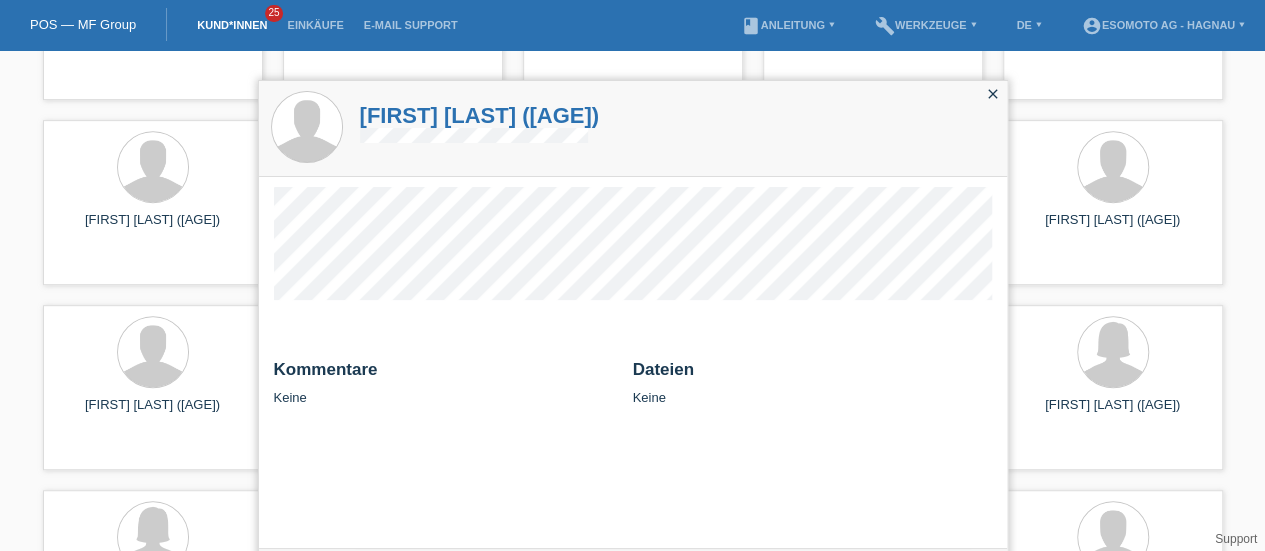 click on "close" at bounding box center [993, 95] 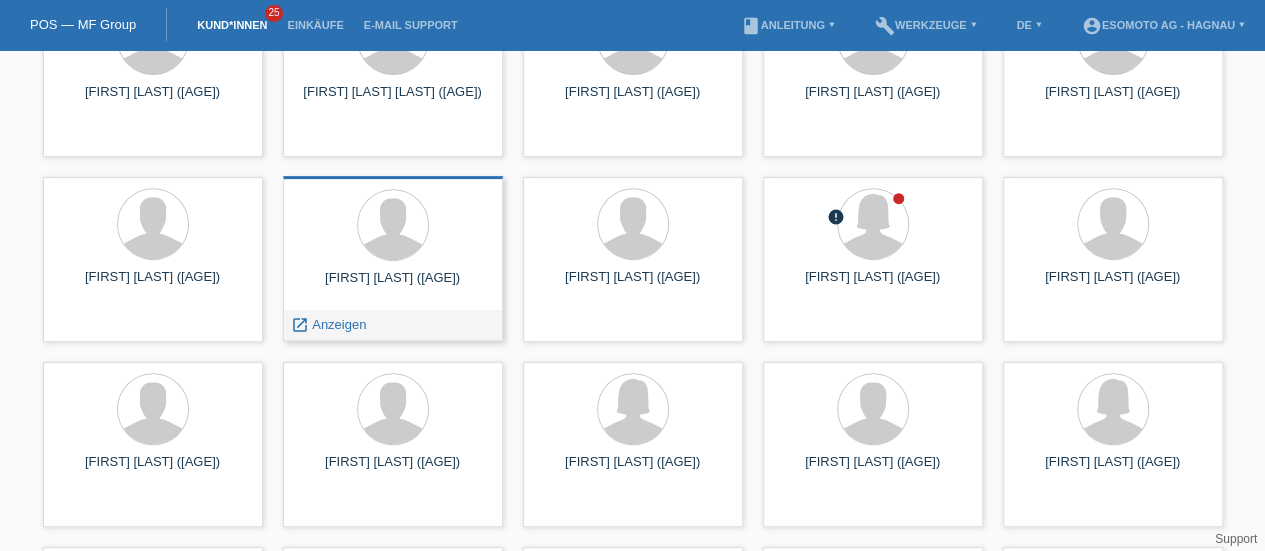 scroll, scrollTop: 348, scrollLeft: 0, axis: vertical 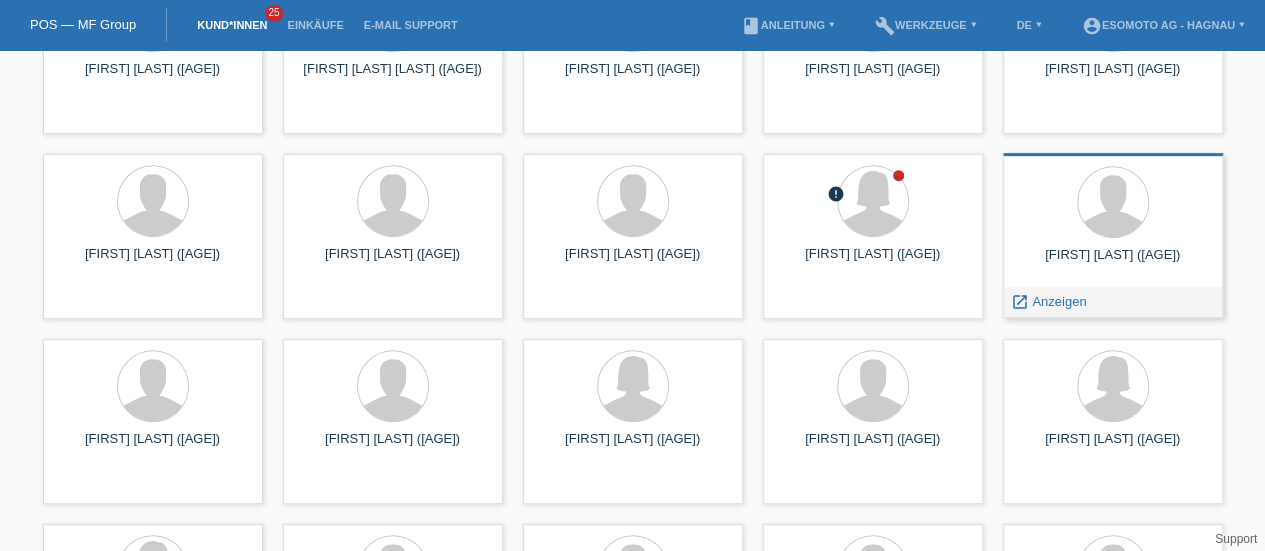 click on "[FIRST] [LAST] ([AGE])" at bounding box center (1113, 263) 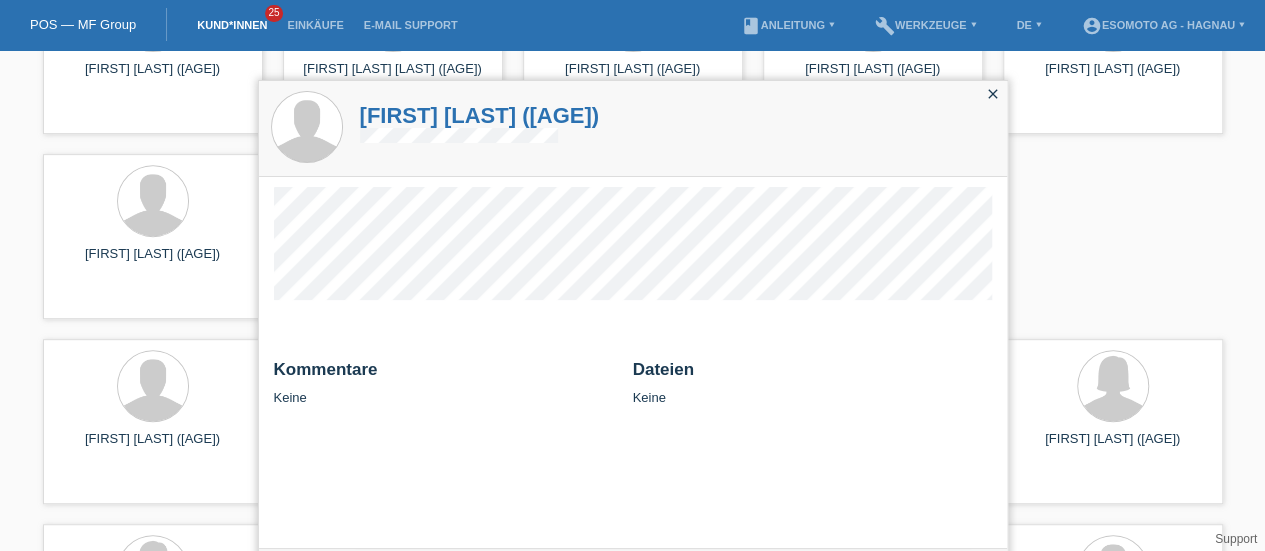 click on "close" at bounding box center [993, 94] 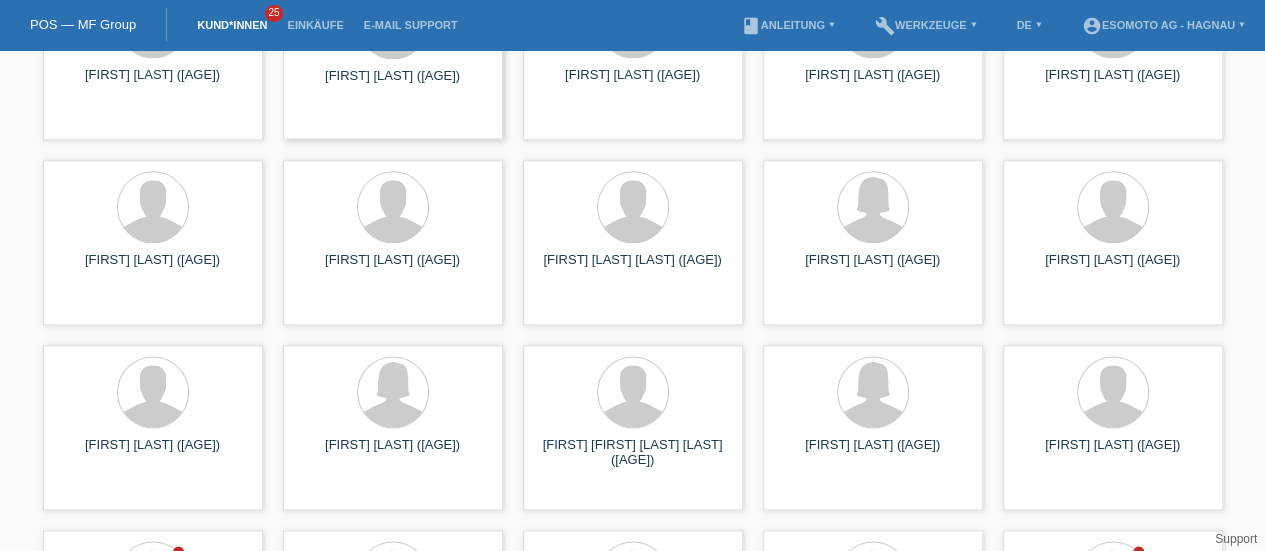 scroll, scrollTop: 1088, scrollLeft: 0, axis: vertical 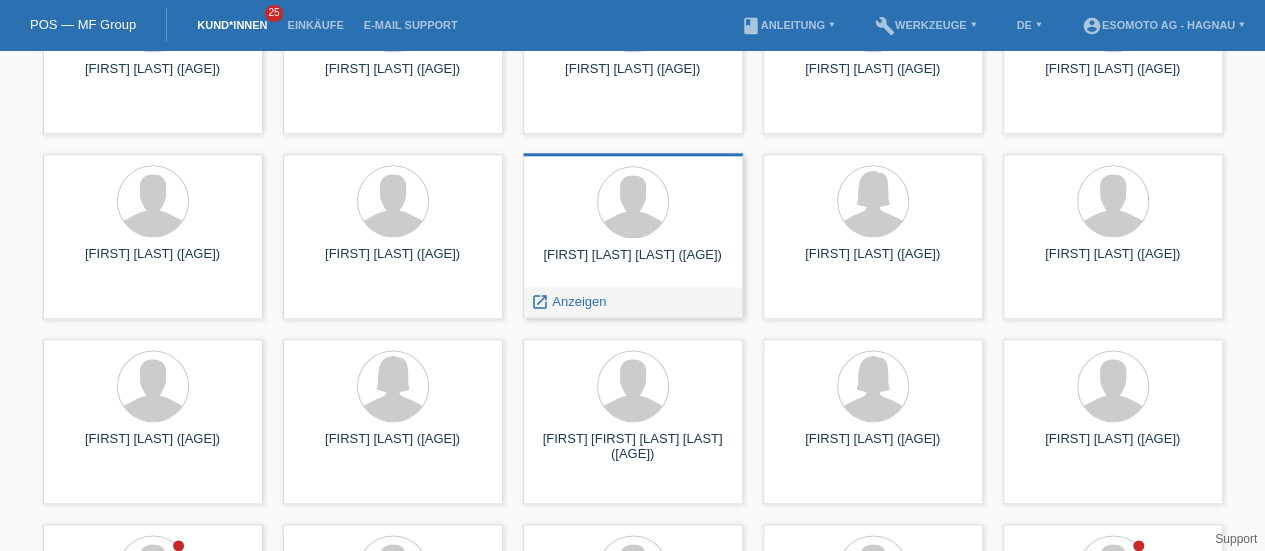 click on "[FIRST] [LAST] [LAST] ([AGE])" at bounding box center (633, 263) 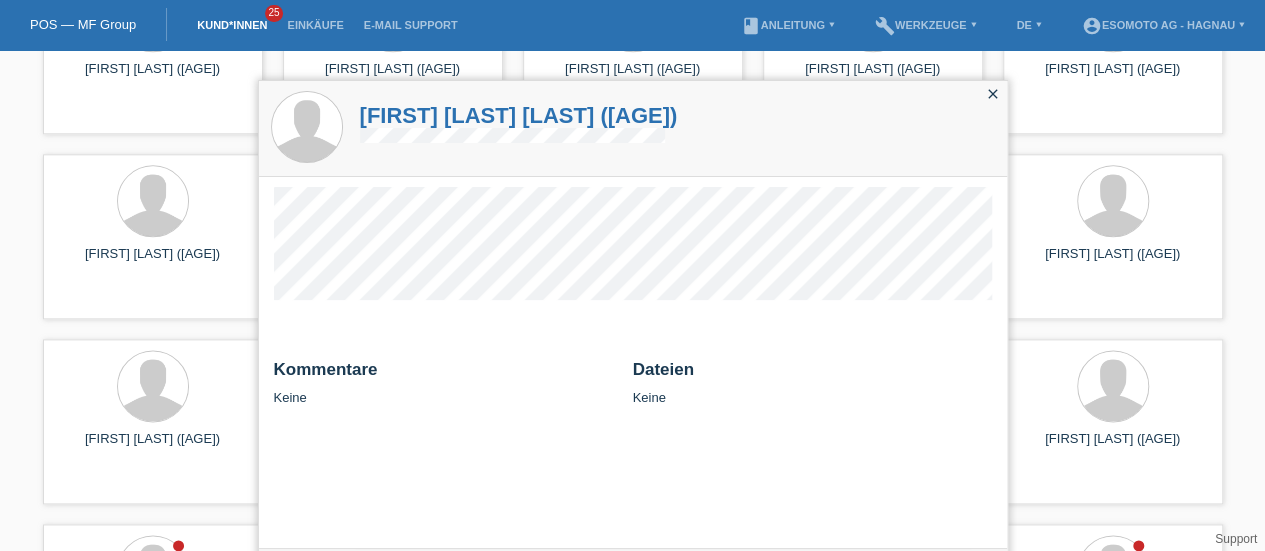 click on "close" at bounding box center (993, 94) 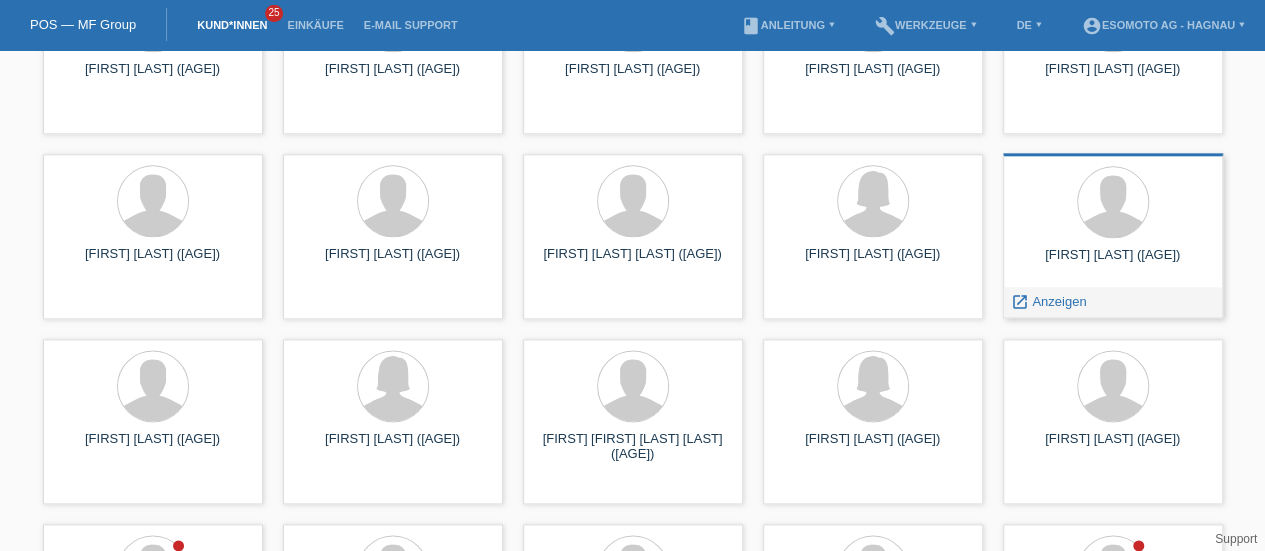 click on "[FIRST] [LAST] ([AGE])" at bounding box center (1113, 263) 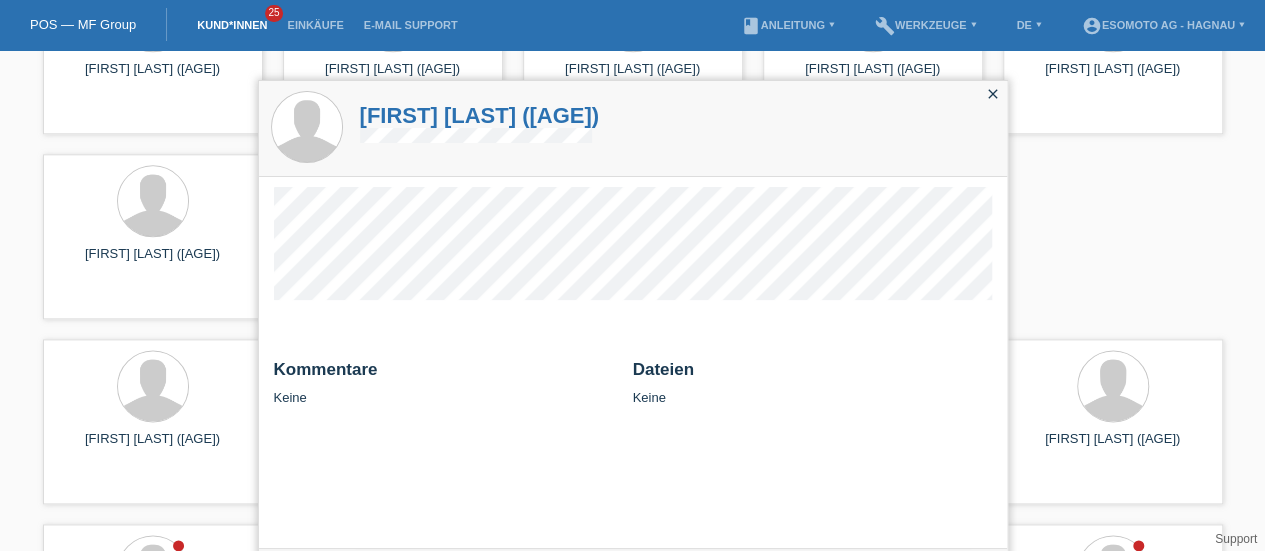 click on "close" at bounding box center (993, 94) 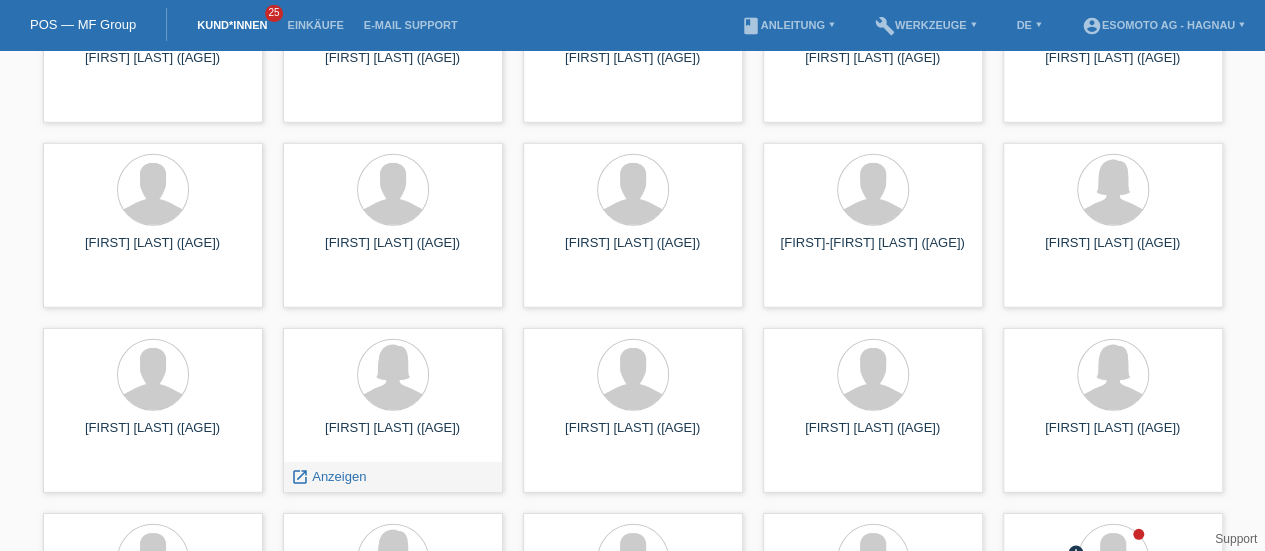 scroll, scrollTop: 2765, scrollLeft: 0, axis: vertical 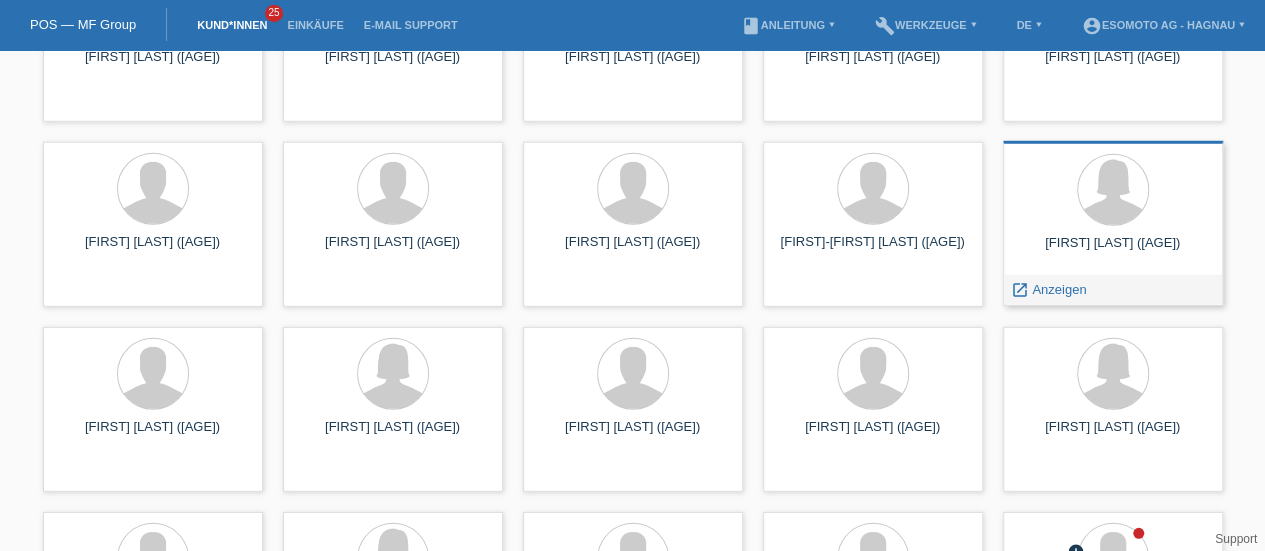 click on "[FIRST] [LAST] ([AGE])" at bounding box center [1113, 251] 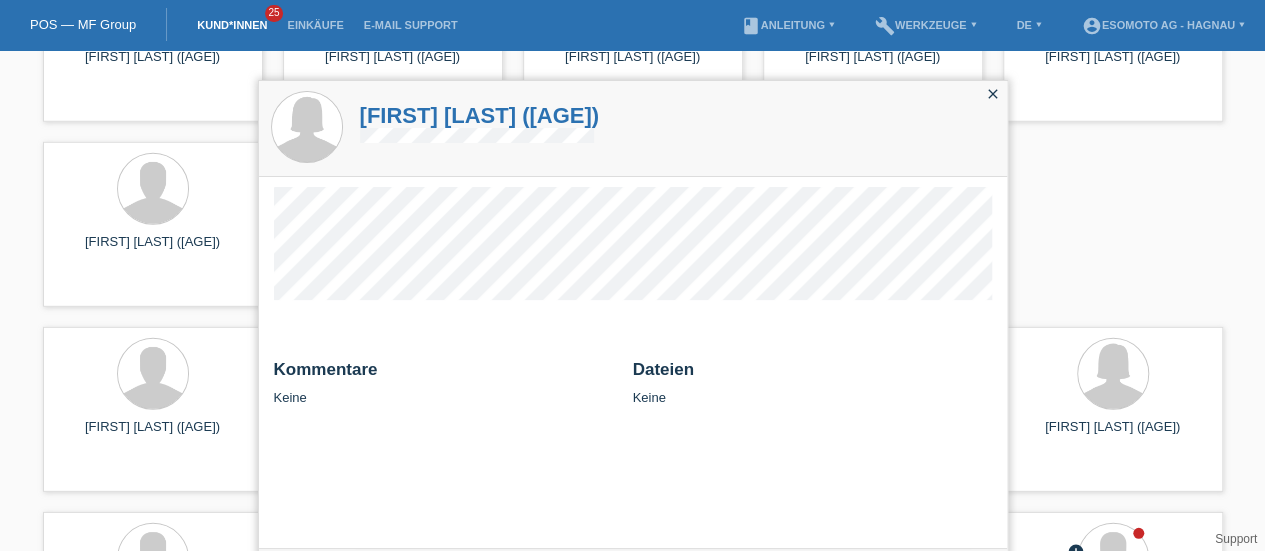 click on "close" at bounding box center [993, 94] 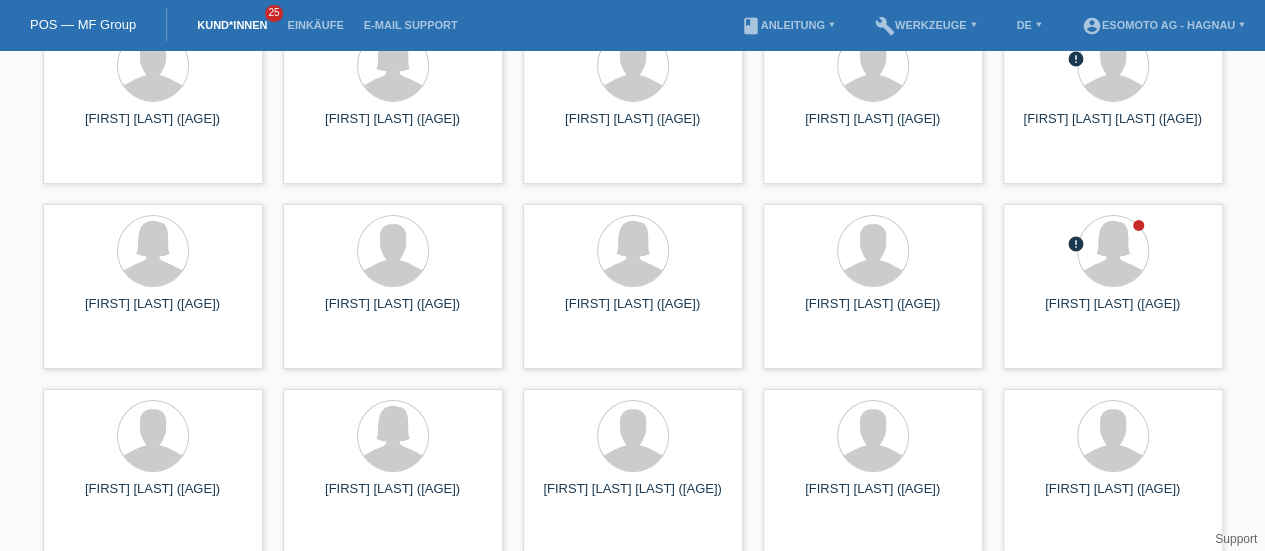 scroll, scrollTop: 3261, scrollLeft: 0, axis: vertical 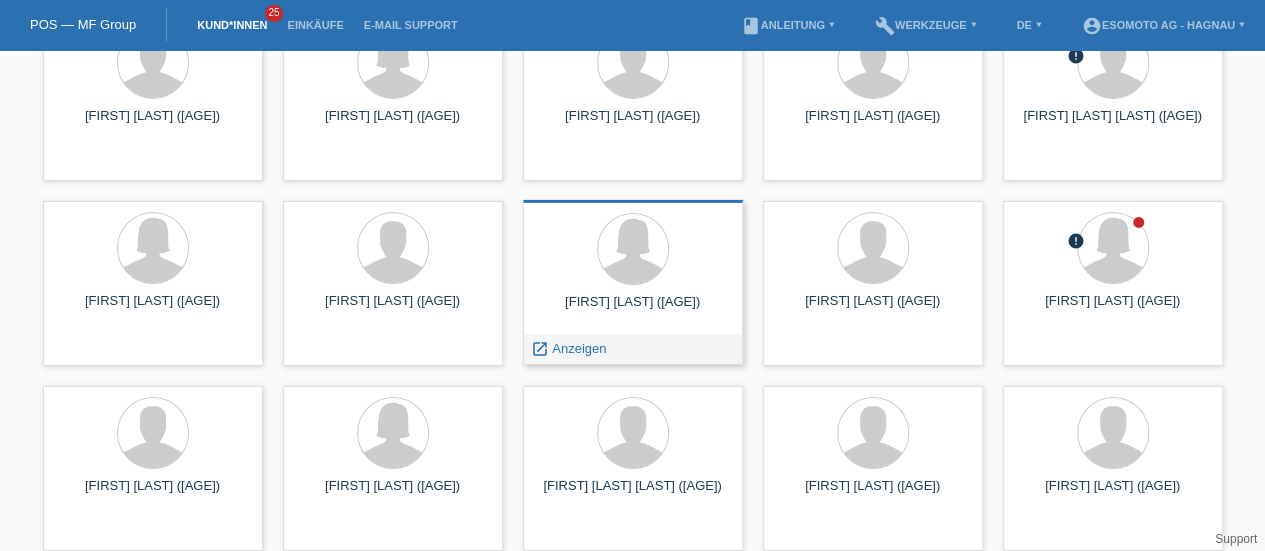 click at bounding box center [633, 250] 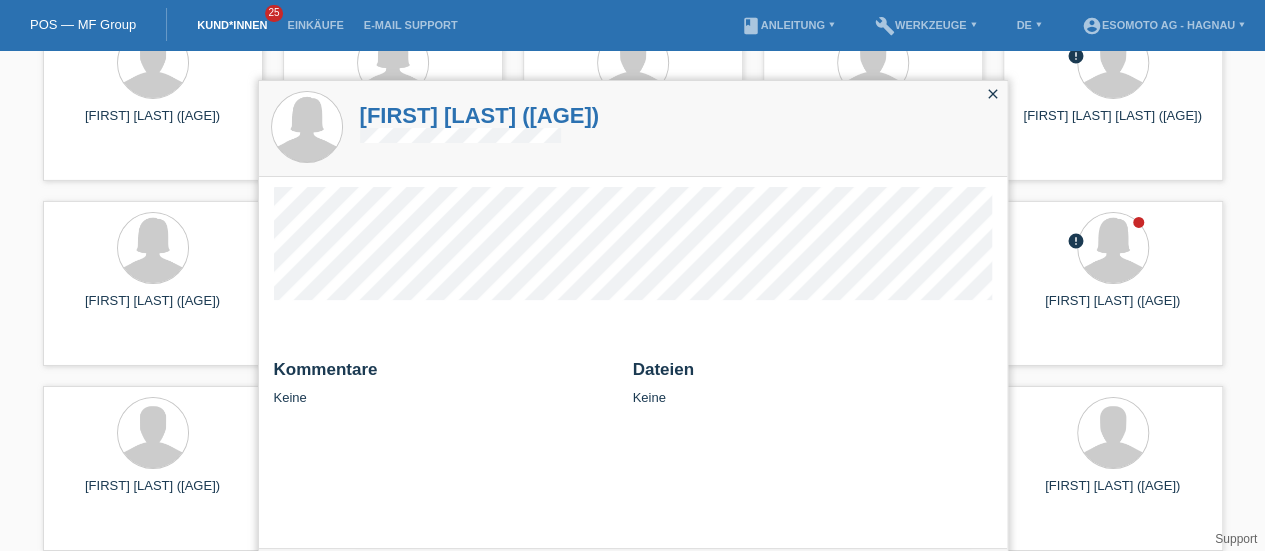click on "close" at bounding box center [993, 94] 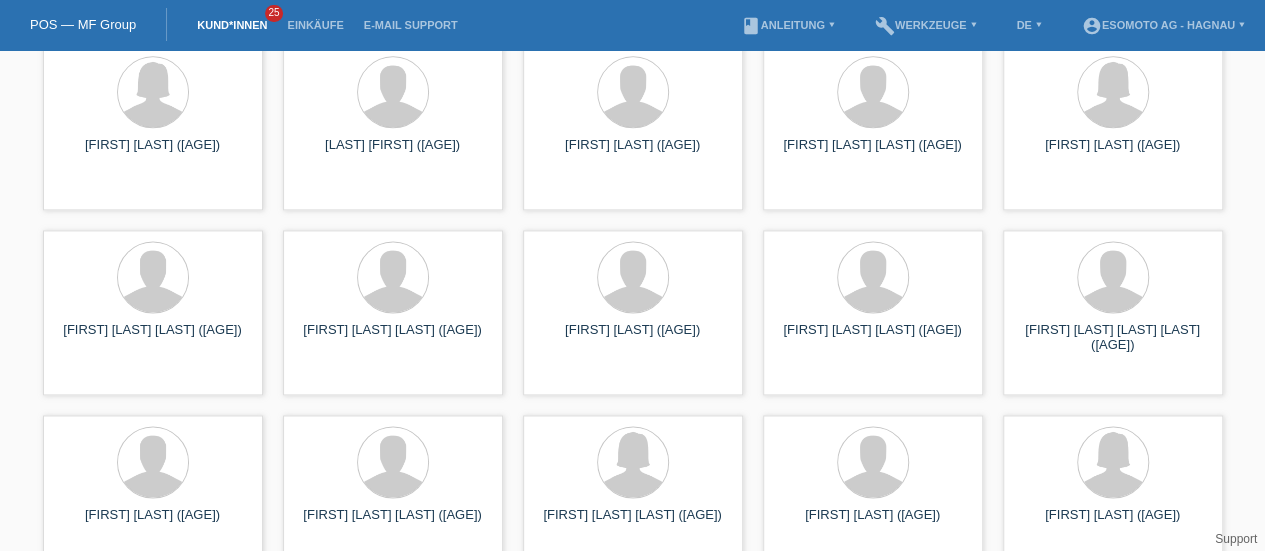 scroll, scrollTop: 5083, scrollLeft: 0, axis: vertical 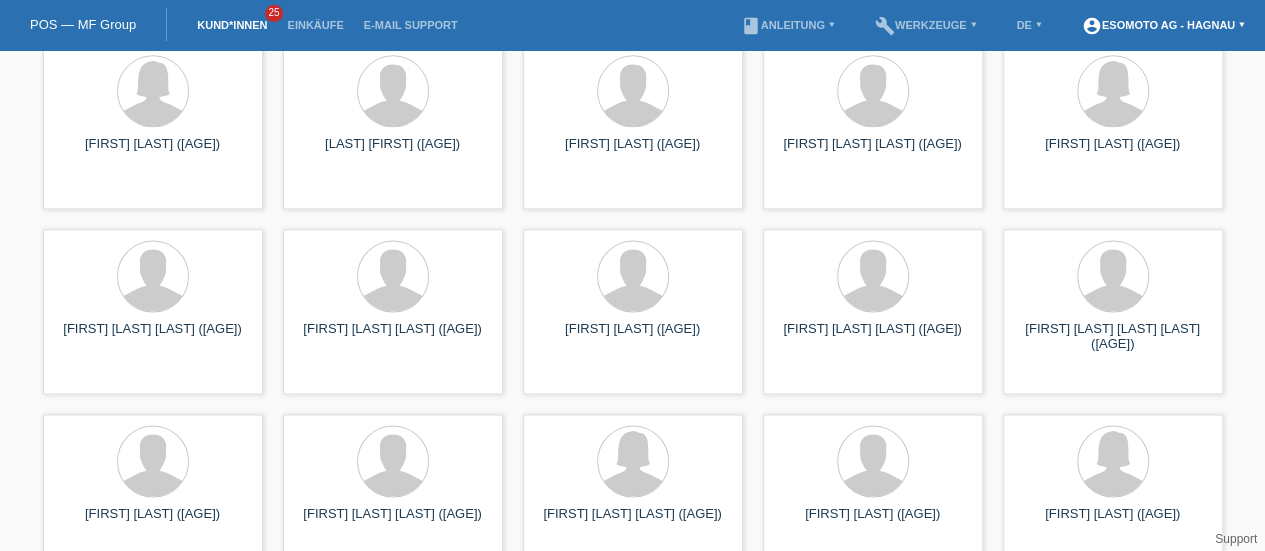 click on "account_circle  [COMPANY] - Hagnau ▾" at bounding box center (1163, 25) 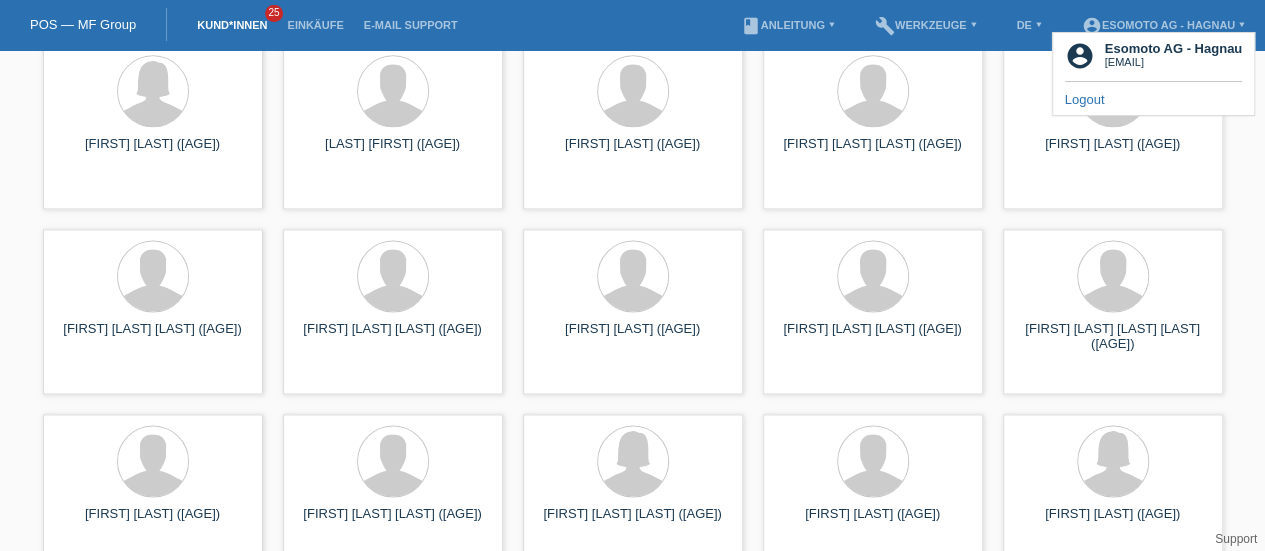 click on "Logout" at bounding box center (1085, 99) 